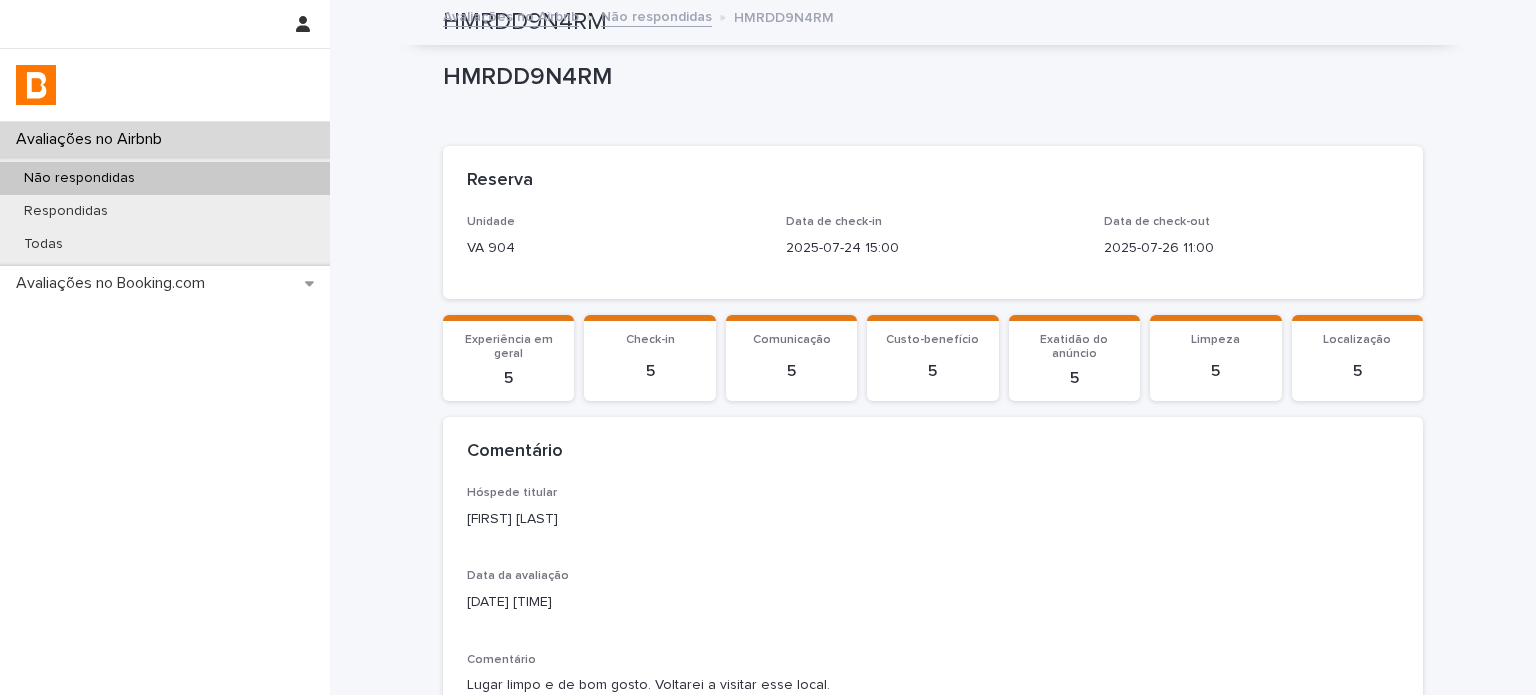 scroll, scrollTop: 0, scrollLeft: 0, axis: both 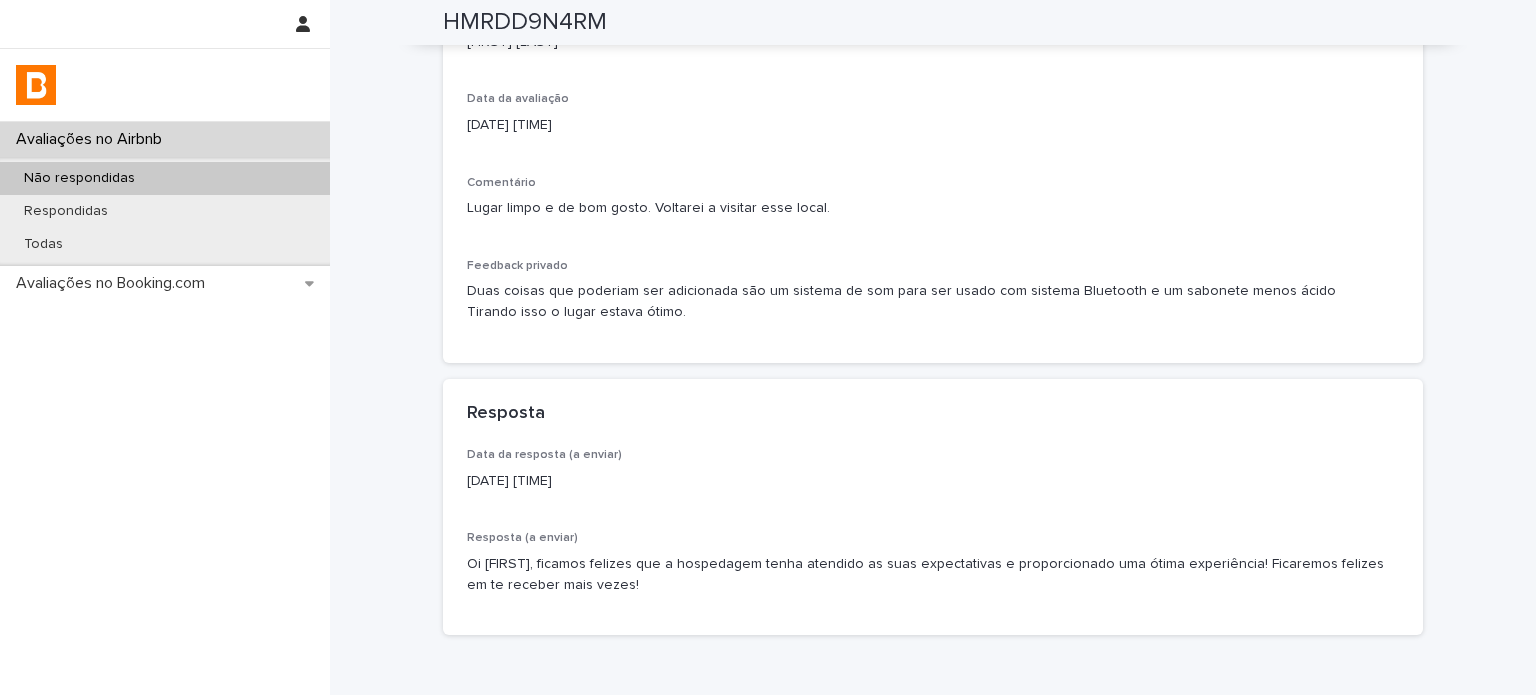 click on "Não respondidas" at bounding box center (165, 178) 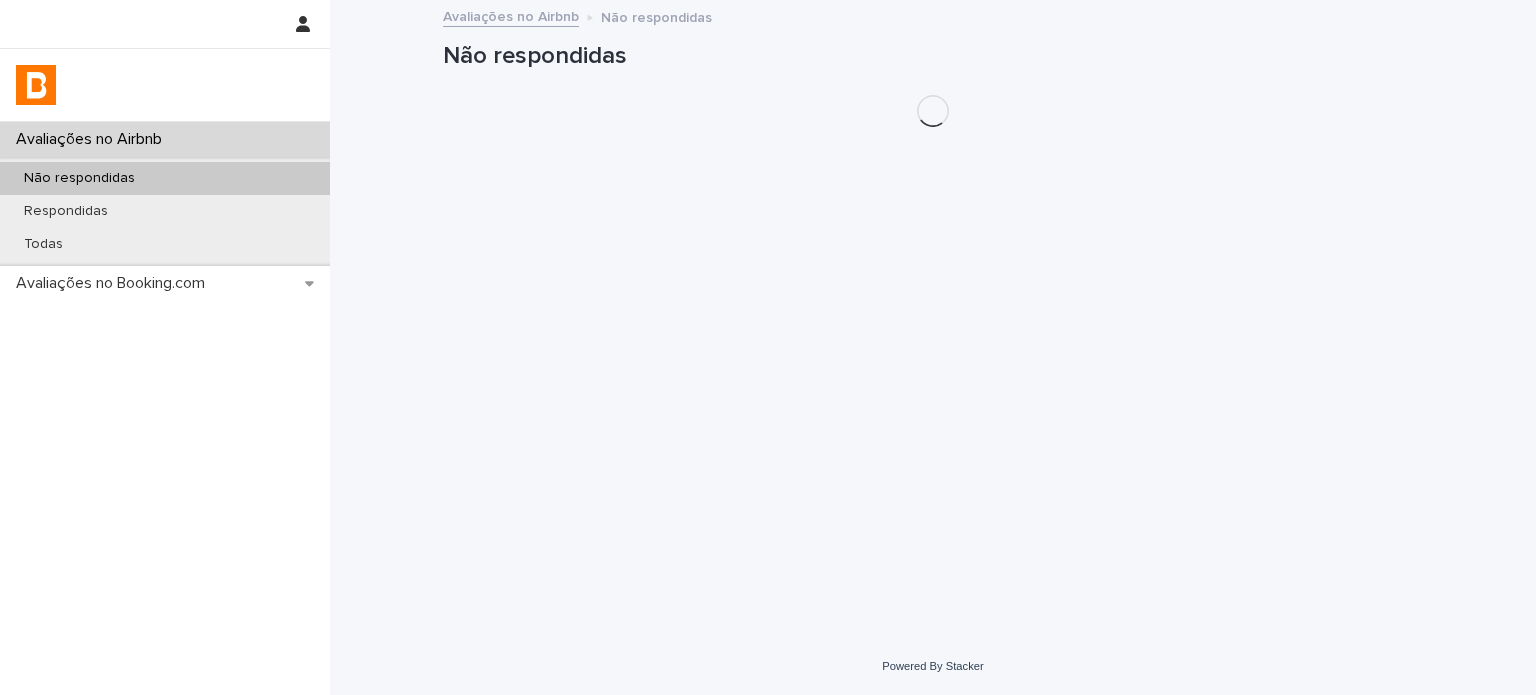 scroll, scrollTop: 0, scrollLeft: 0, axis: both 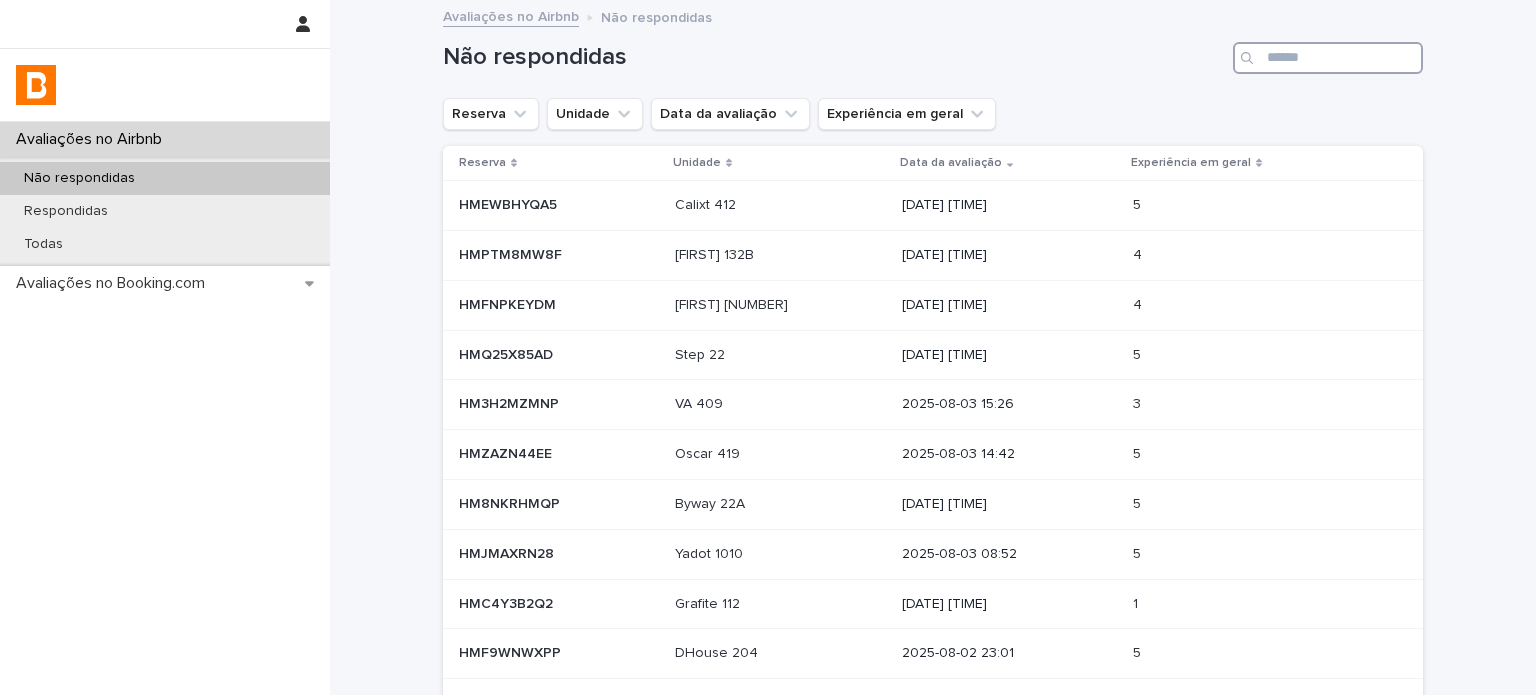 drag, startPoint x: 1342, startPoint y: 43, endPoint x: 1336, endPoint y: 67, distance: 24.738634 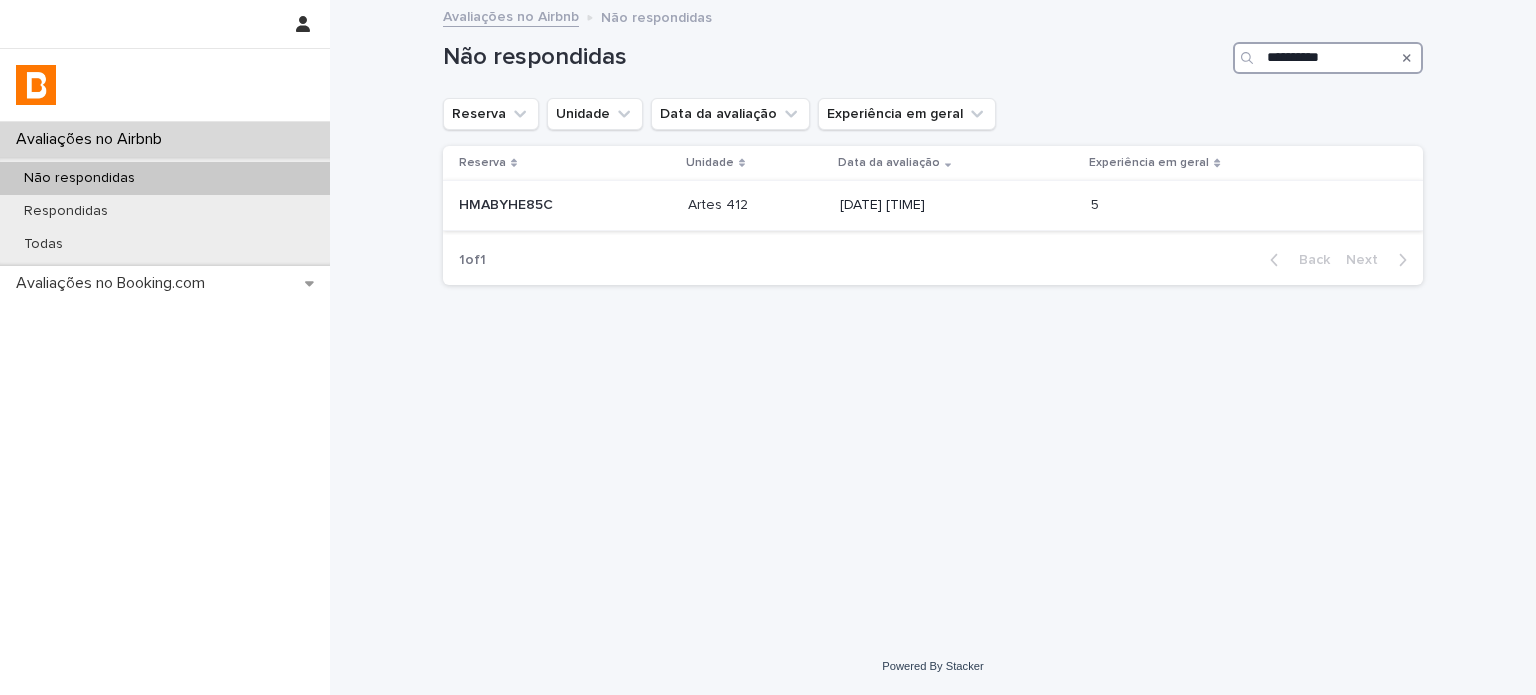 type on "**********" 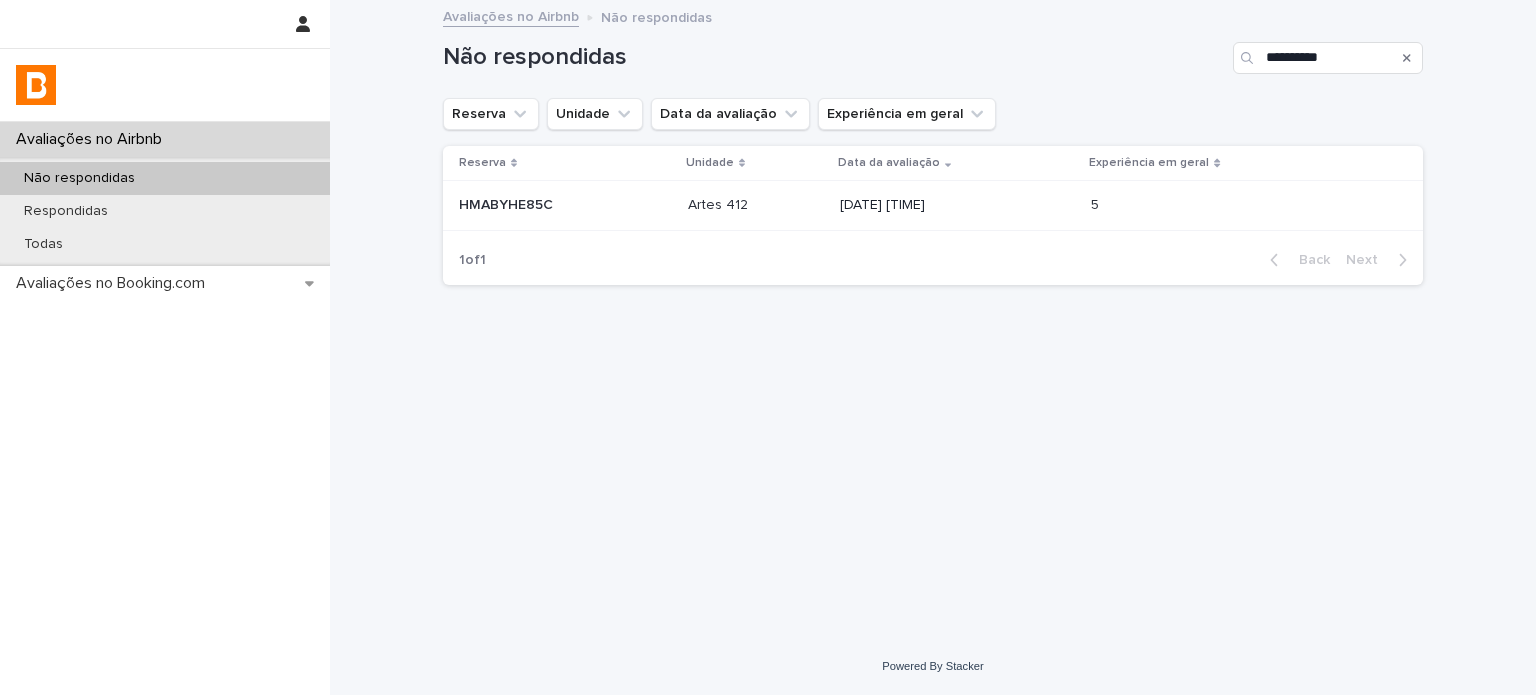 click on "[DATE] [TIME]" at bounding box center (957, 205) 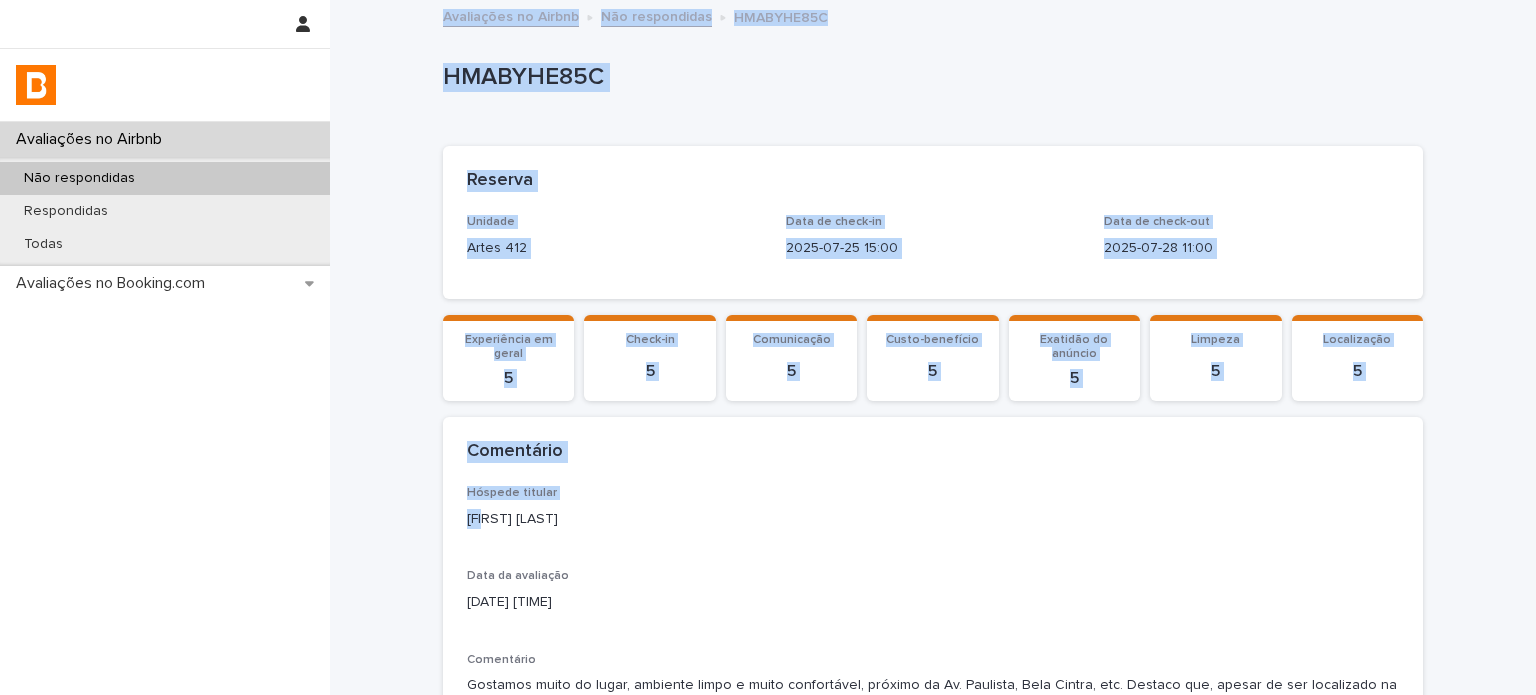 drag, startPoint x: 483, startPoint y: 516, endPoint x: 325, endPoint y: 513, distance: 158.02847 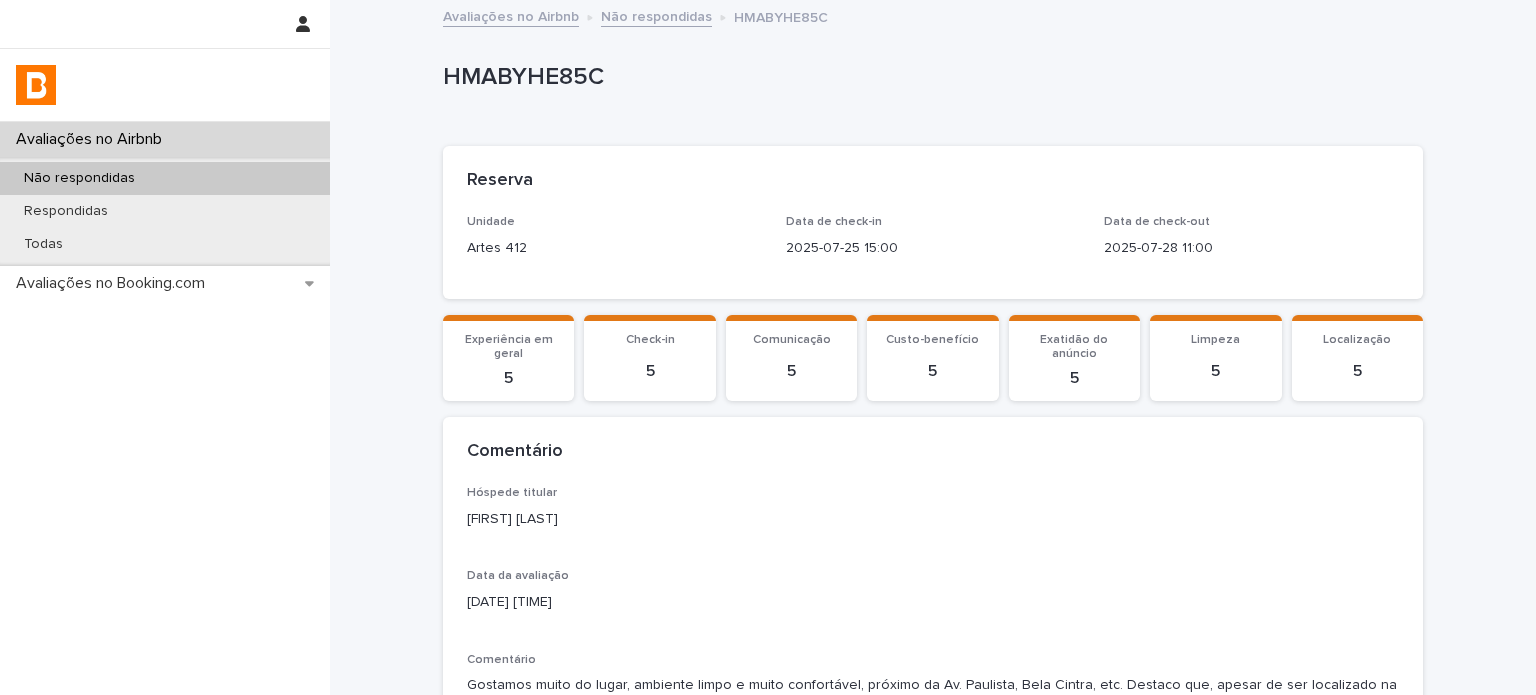 click on "[FIRST] [LAST]" at bounding box center [933, 519] 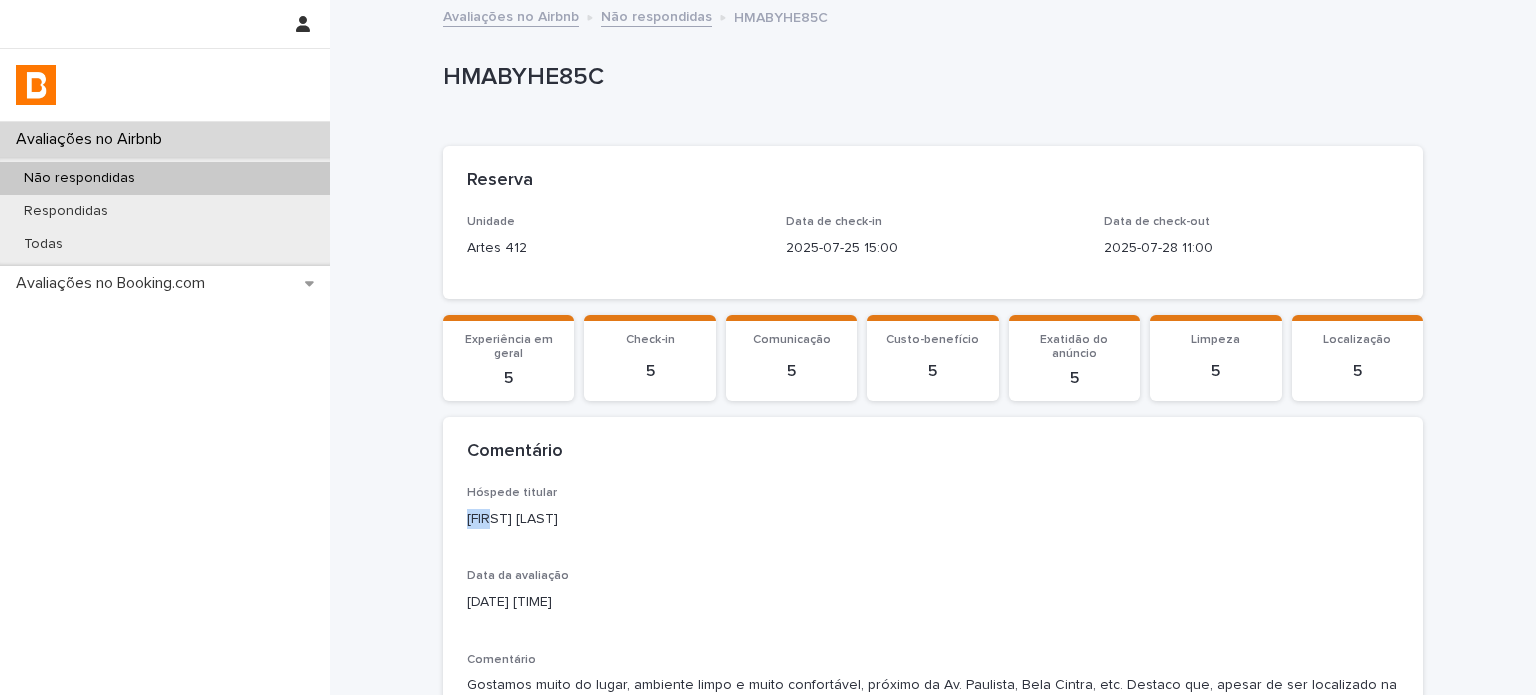 click on "[FIRST] [LAST]" at bounding box center (933, 519) 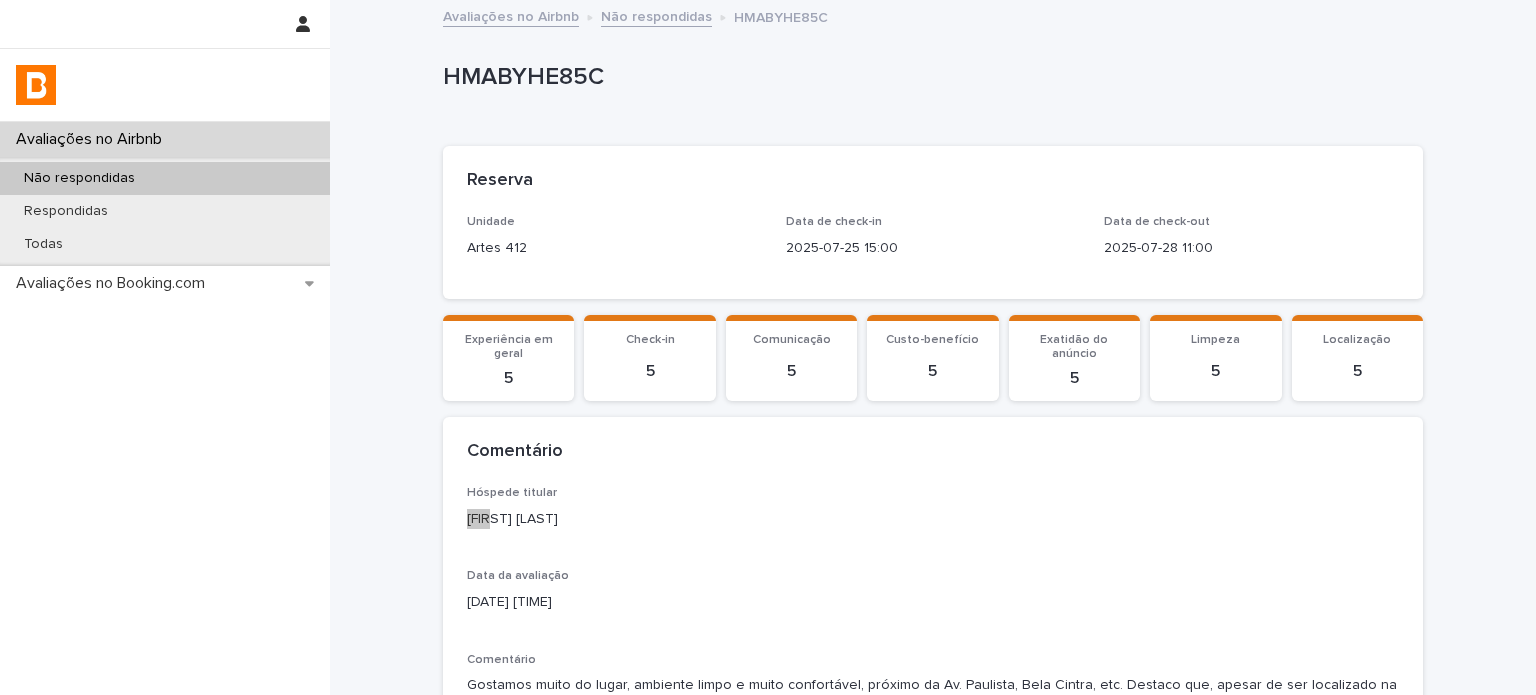 scroll, scrollTop: 400, scrollLeft: 0, axis: vertical 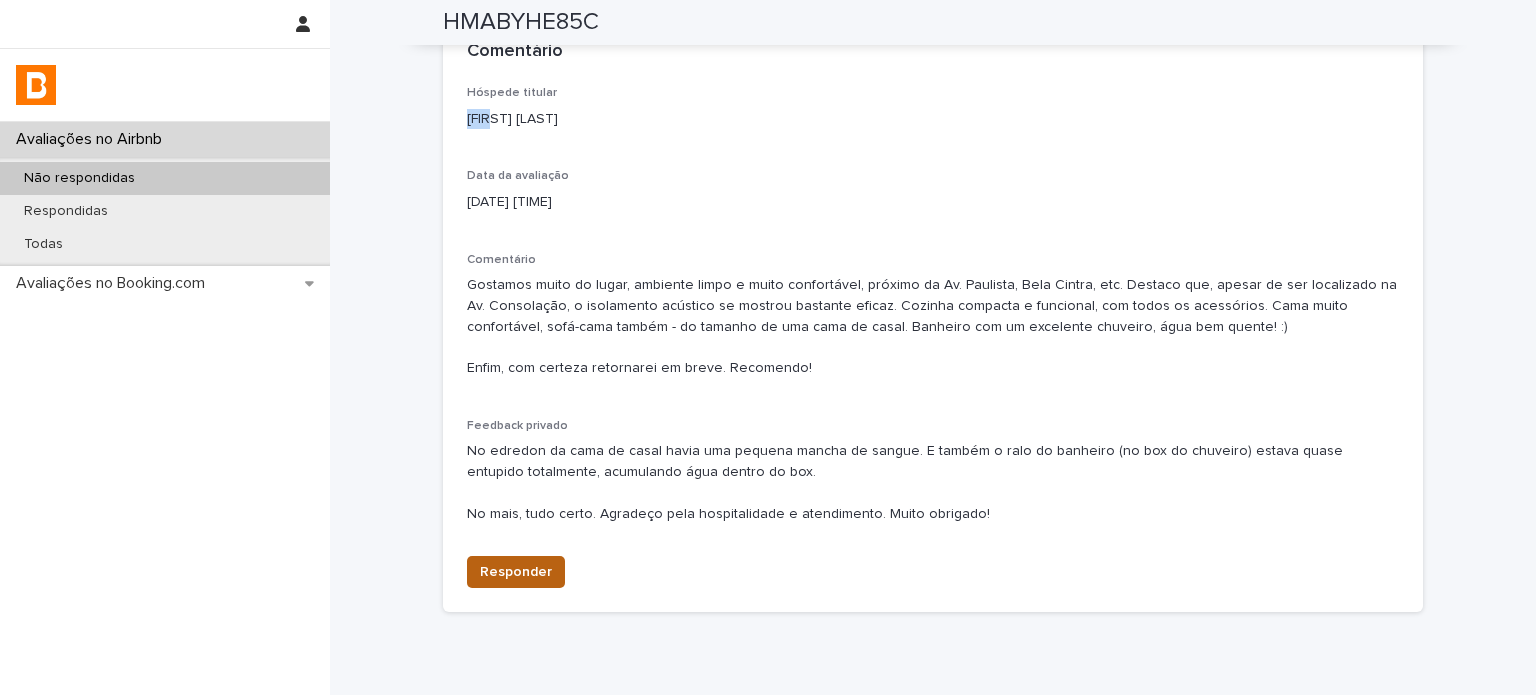 click on "Responder" at bounding box center [516, 572] 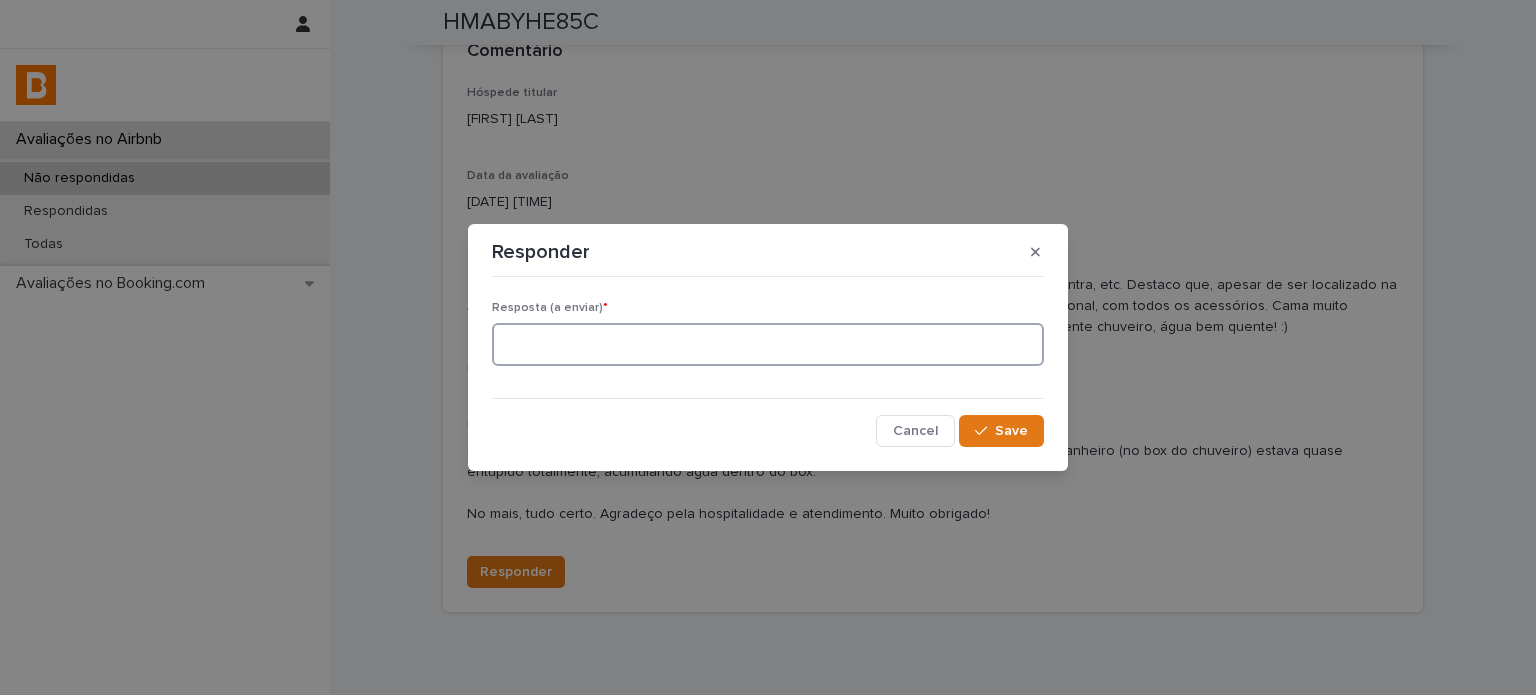 click at bounding box center (768, 344) 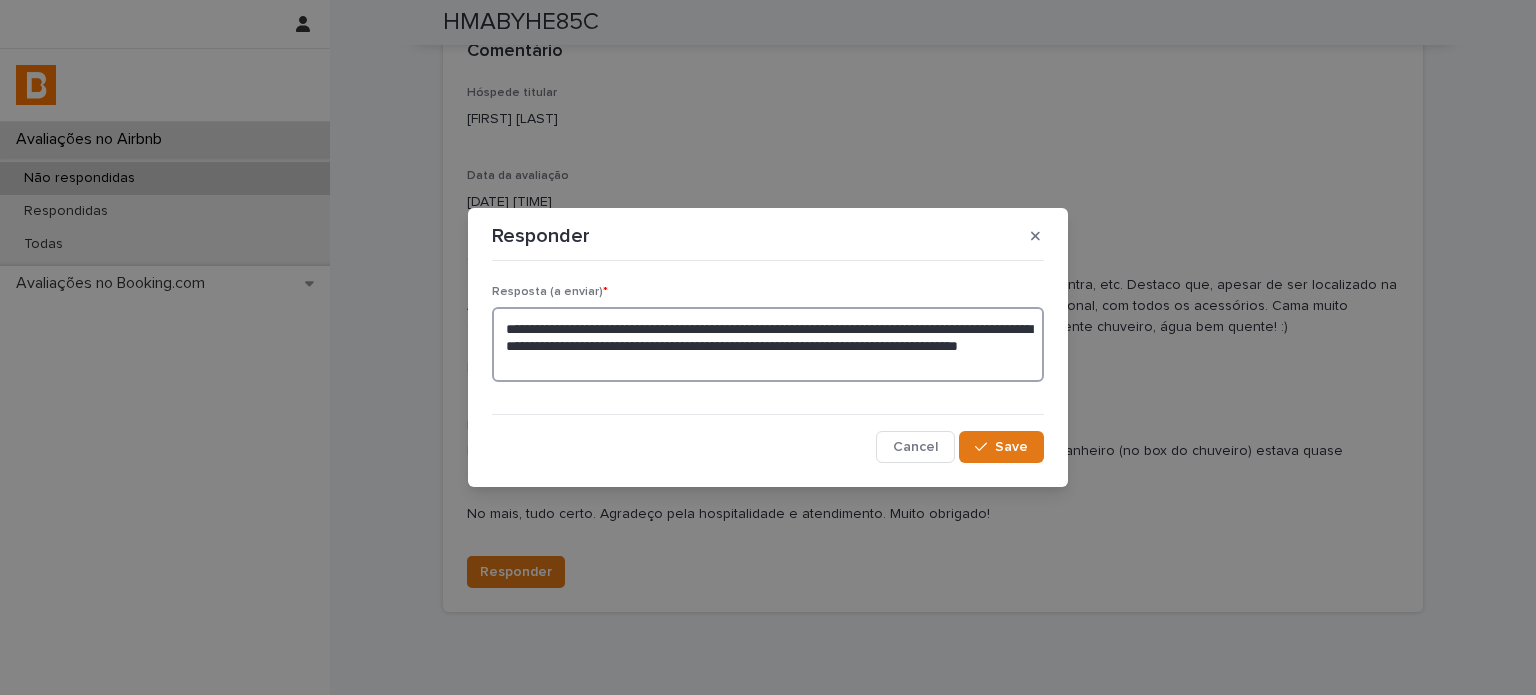type on "**********" 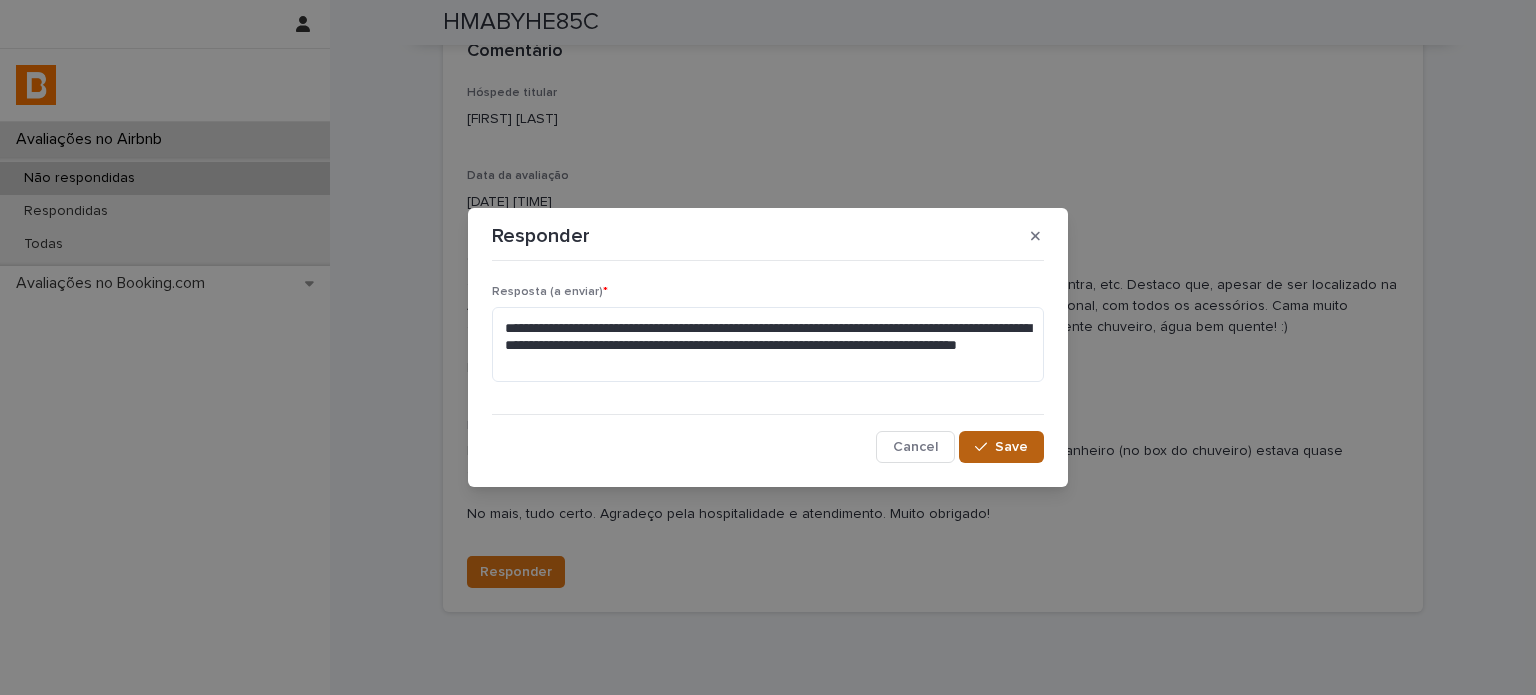 click 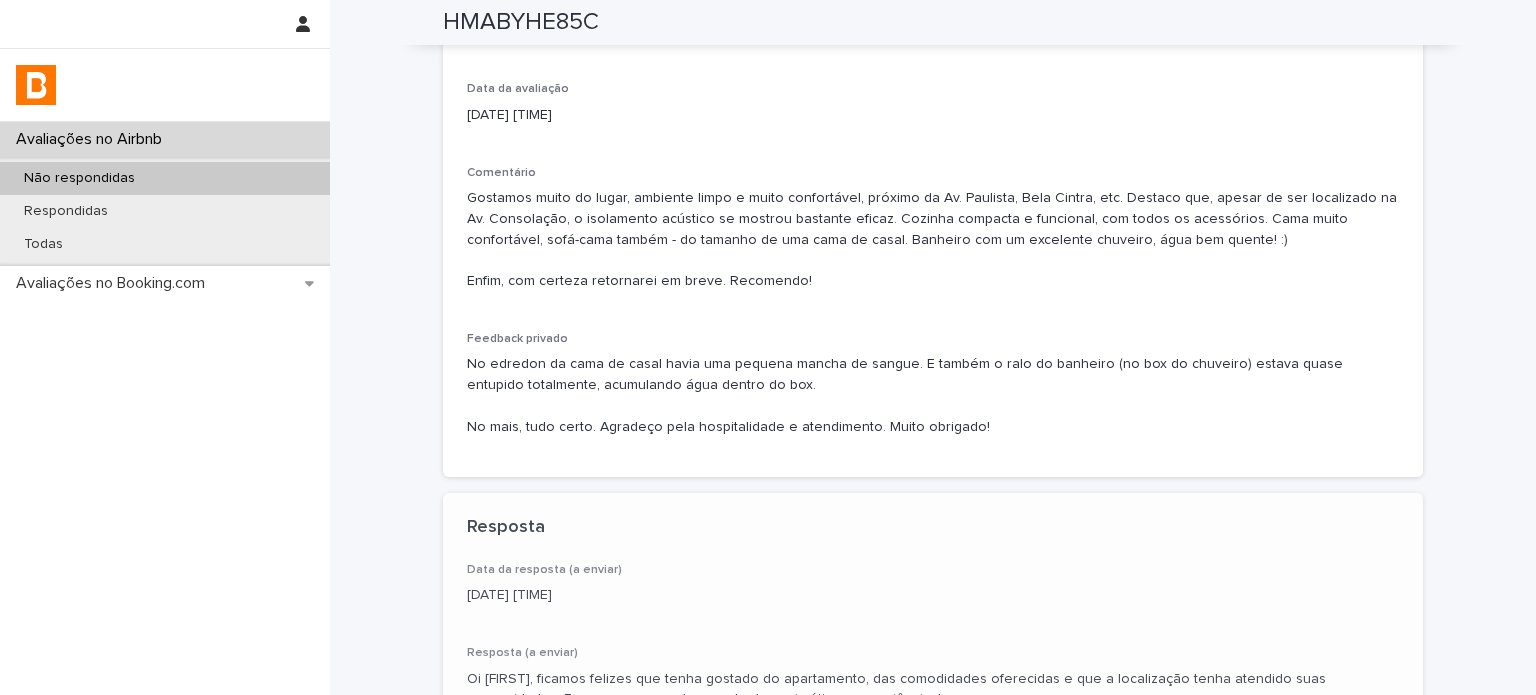scroll, scrollTop: 512, scrollLeft: 0, axis: vertical 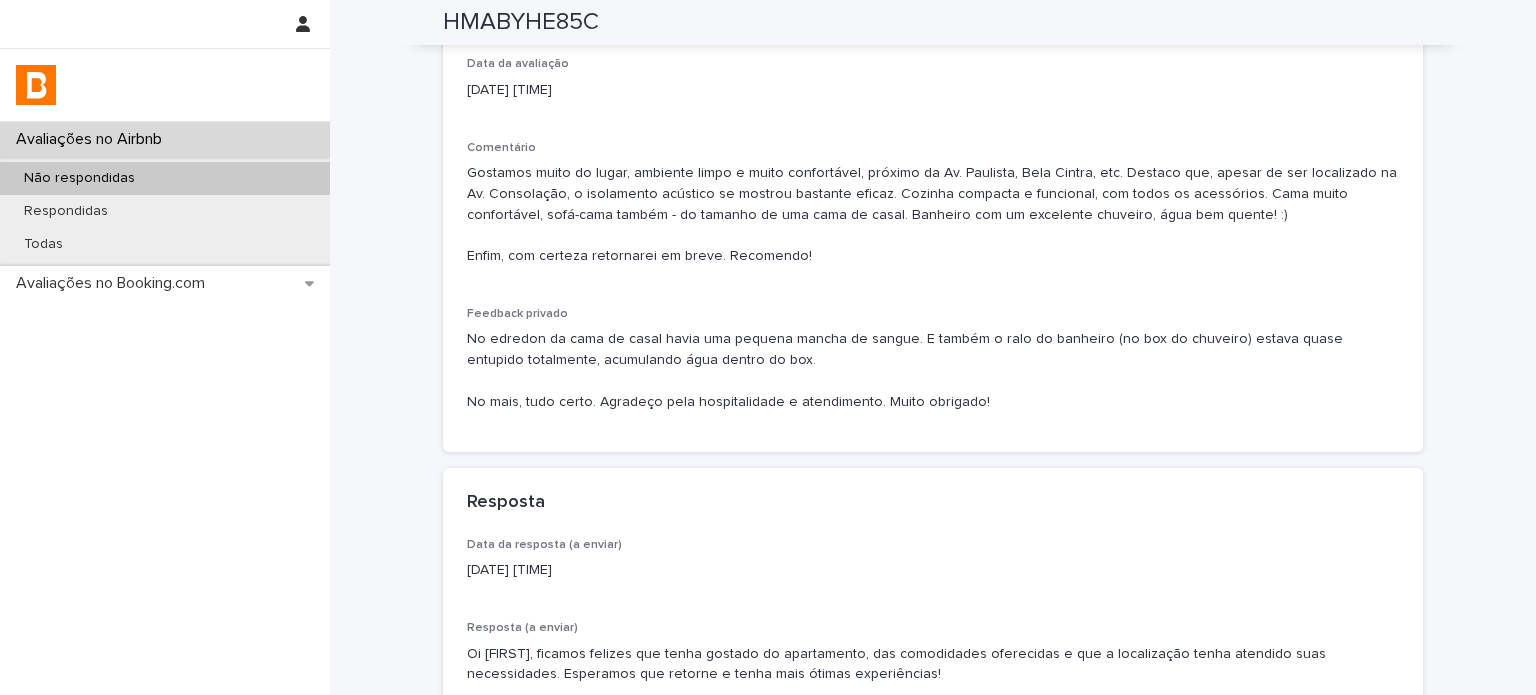 click on "Não respondidas" at bounding box center (165, 178) 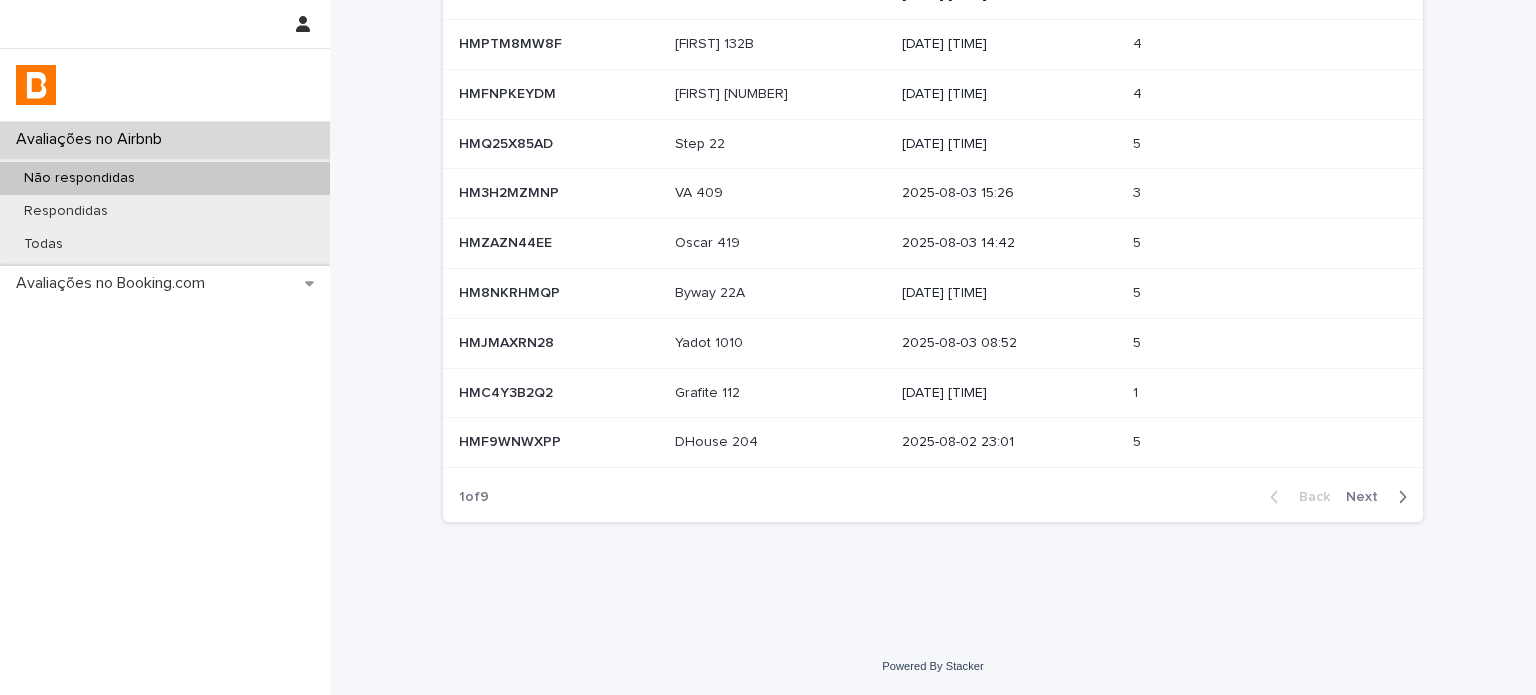 scroll, scrollTop: 0, scrollLeft: 0, axis: both 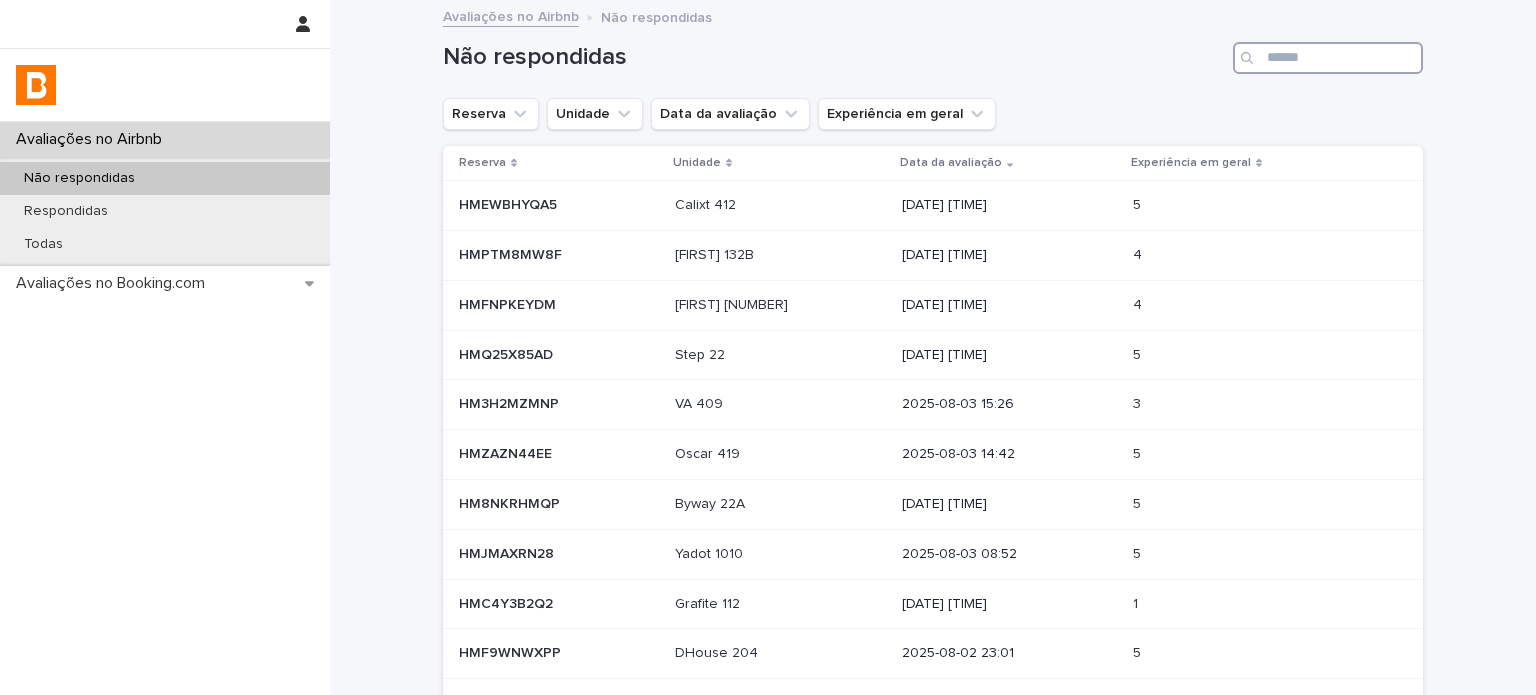 click at bounding box center (1328, 58) 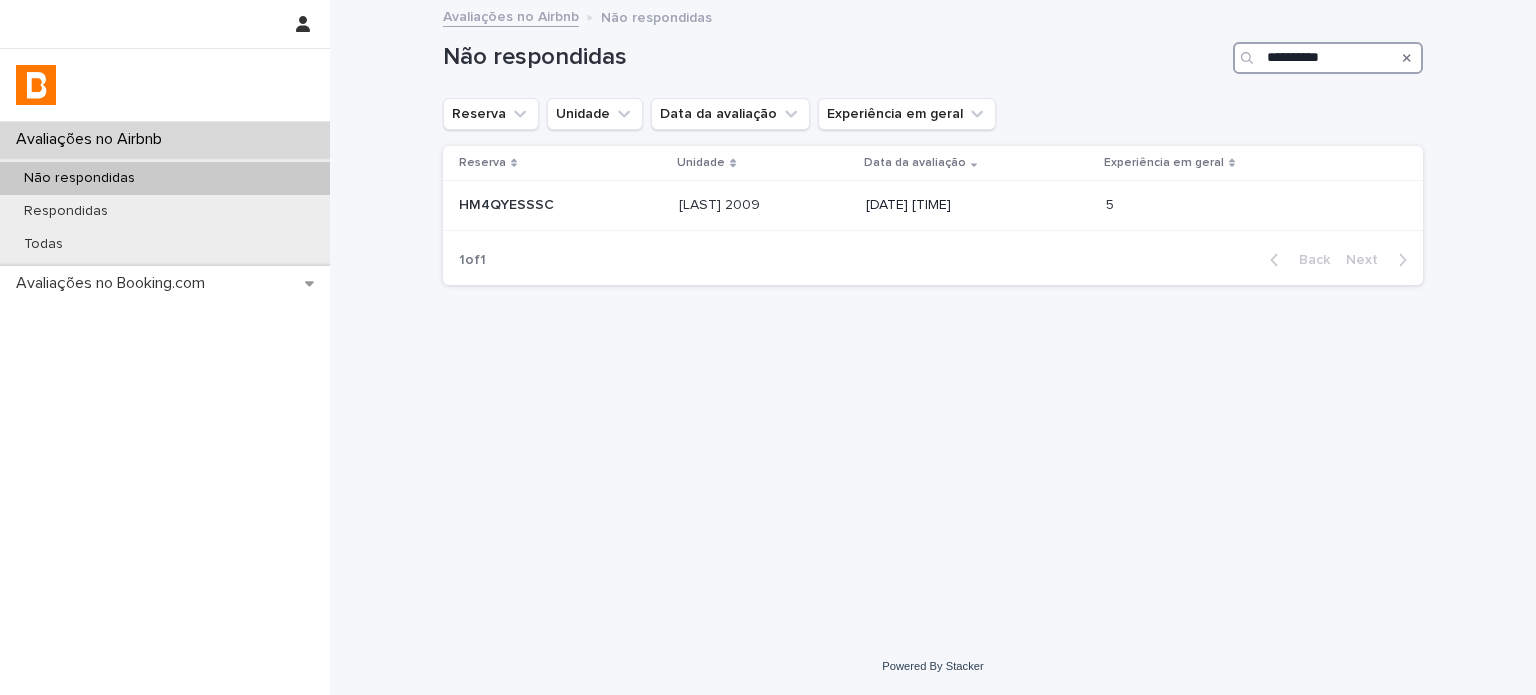 type on "**********" 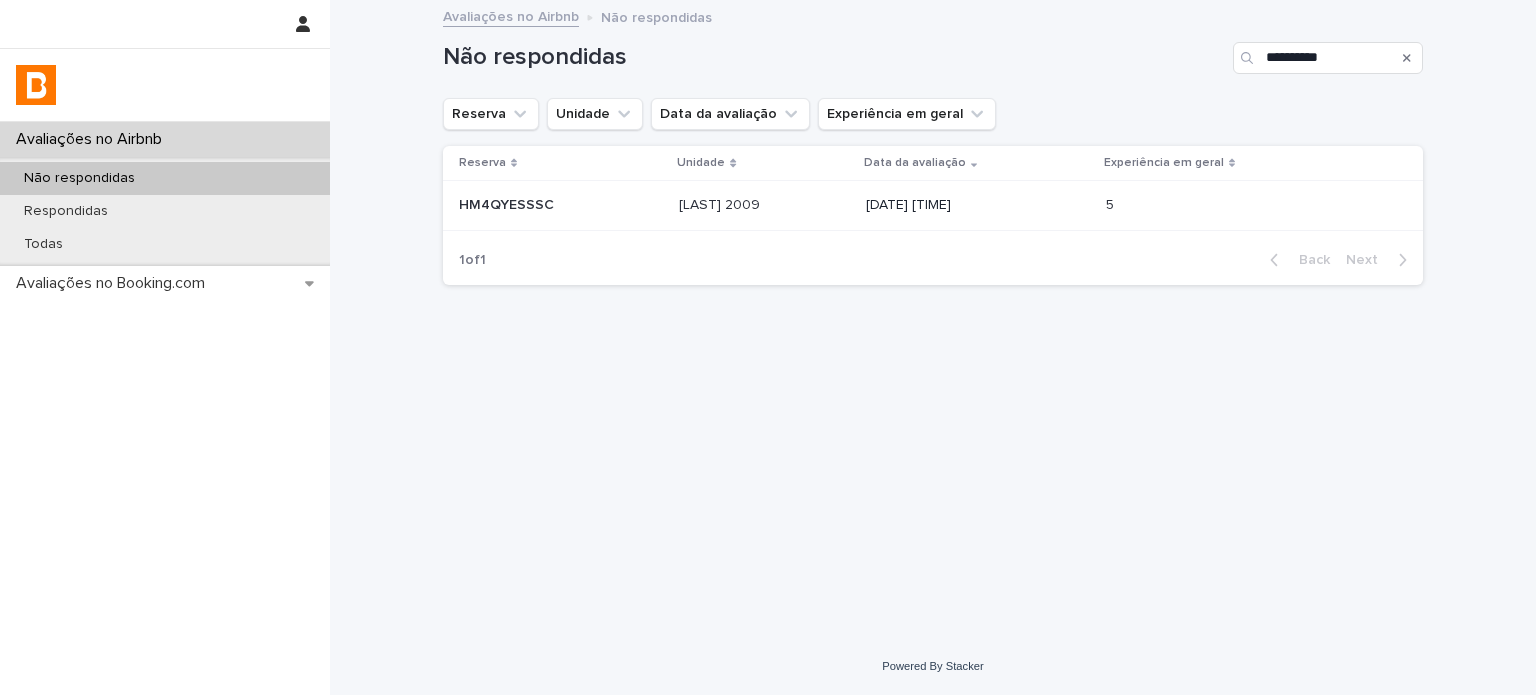 click on "[LAST] 2009" at bounding box center (721, 203) 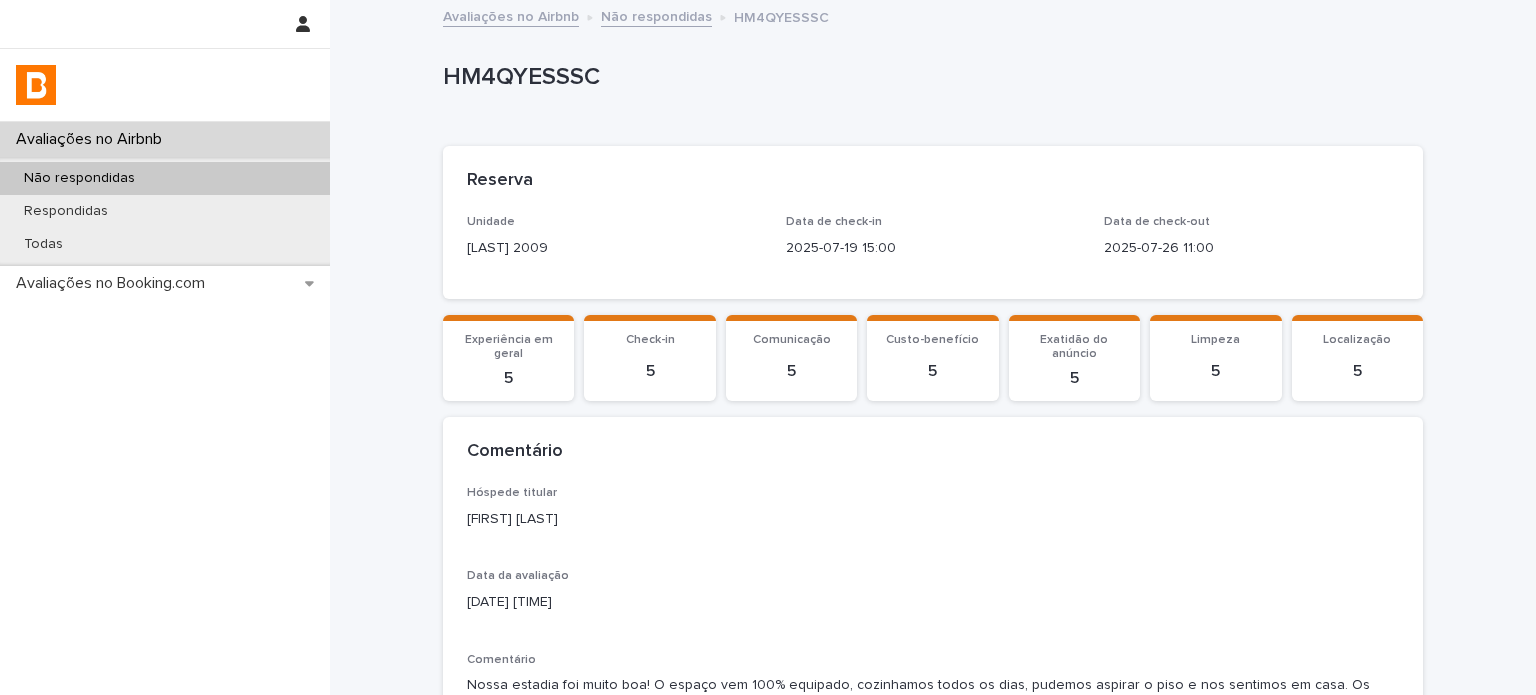click on "[FIRST] [LAST]" at bounding box center [933, 519] 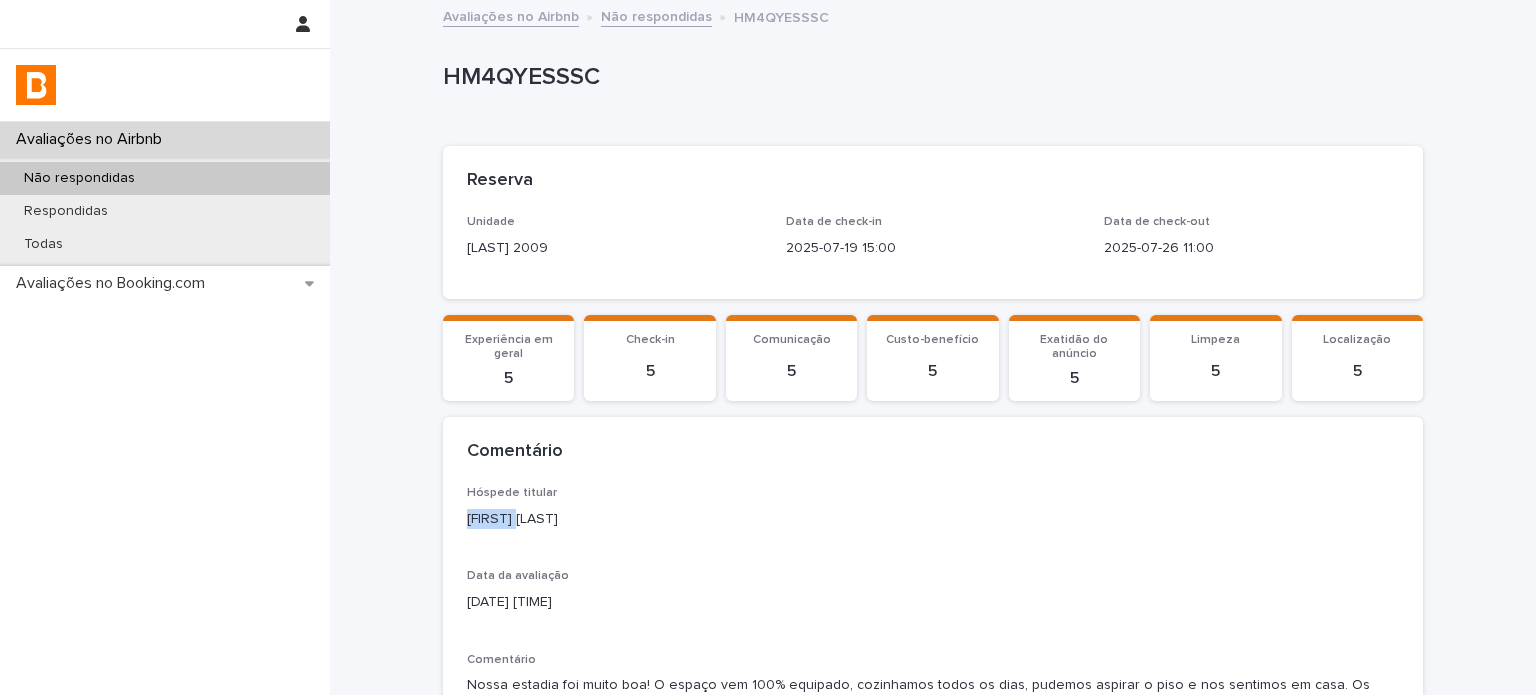 click on "[FIRST] [LAST]" at bounding box center (933, 519) 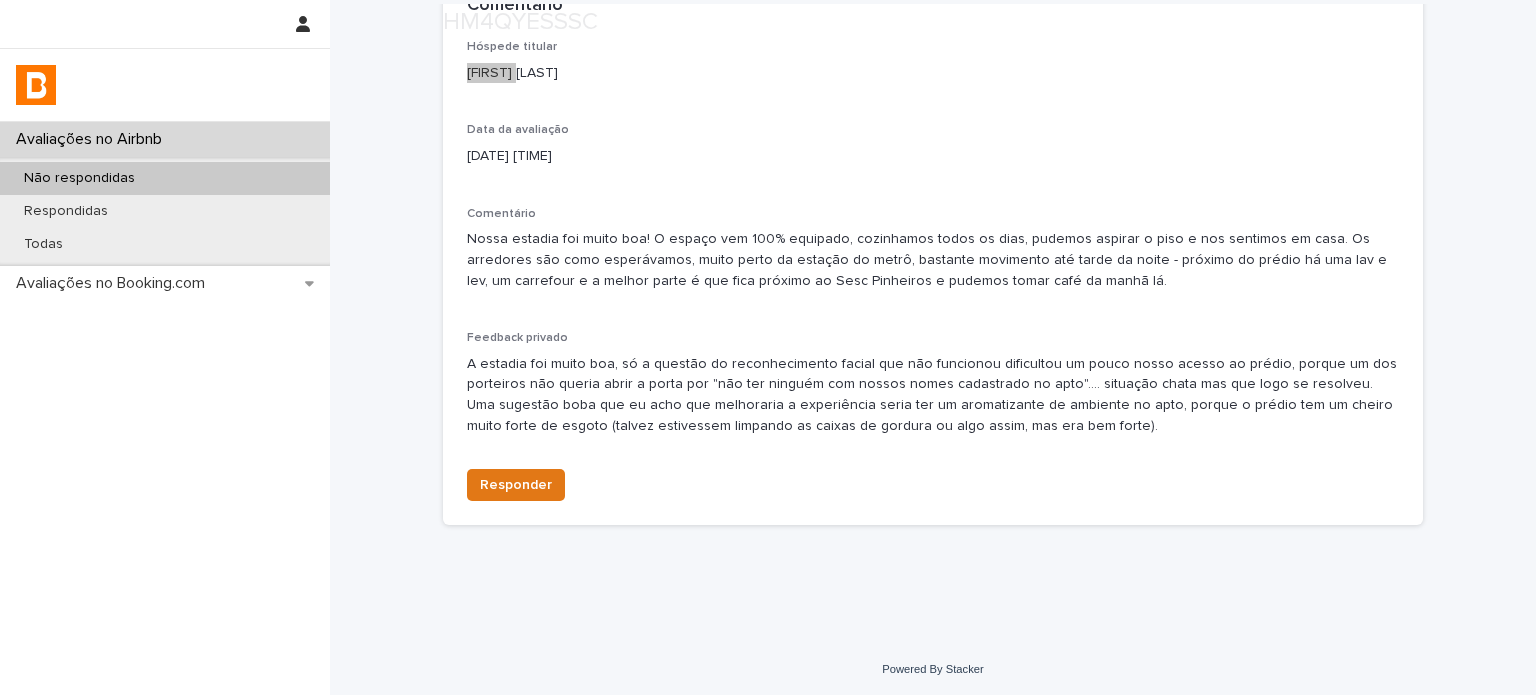 scroll, scrollTop: 448, scrollLeft: 0, axis: vertical 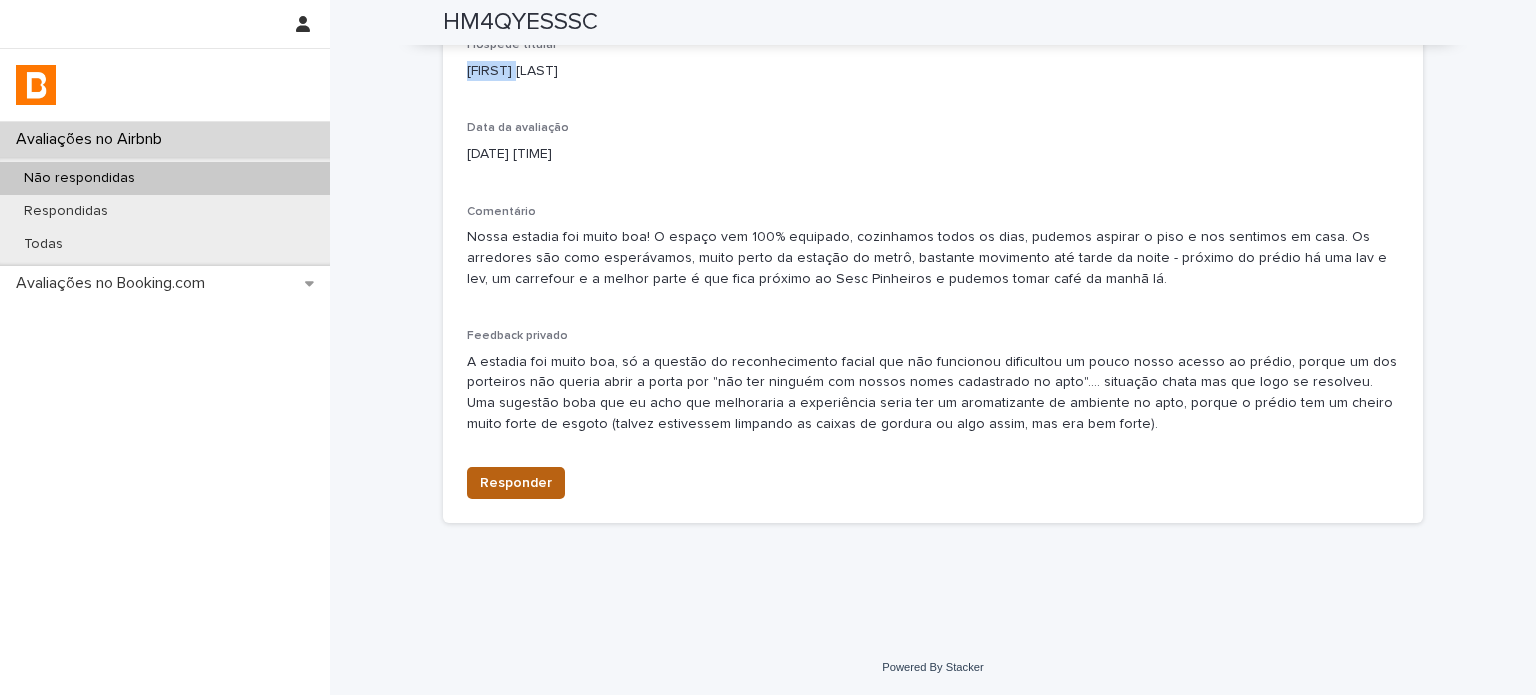 click on "Responder" at bounding box center (516, 483) 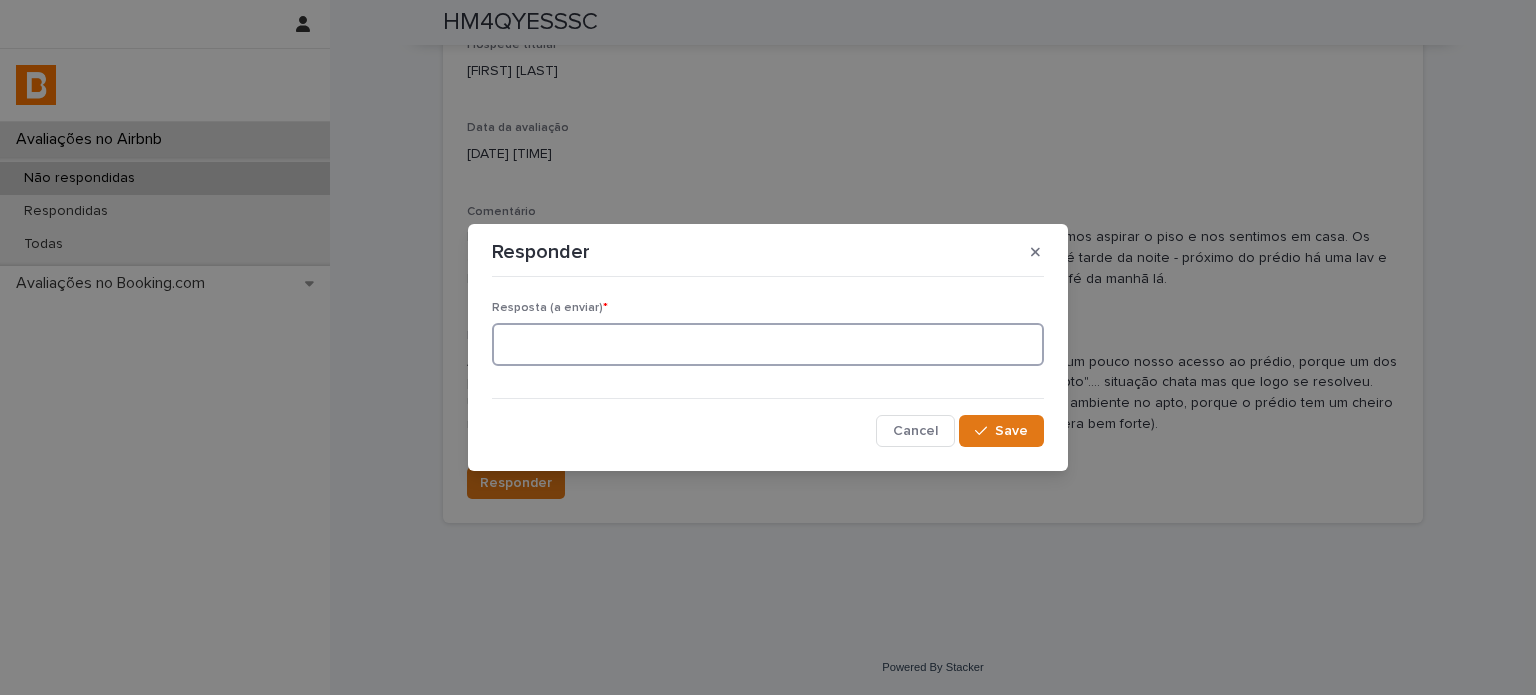 click at bounding box center [768, 344] 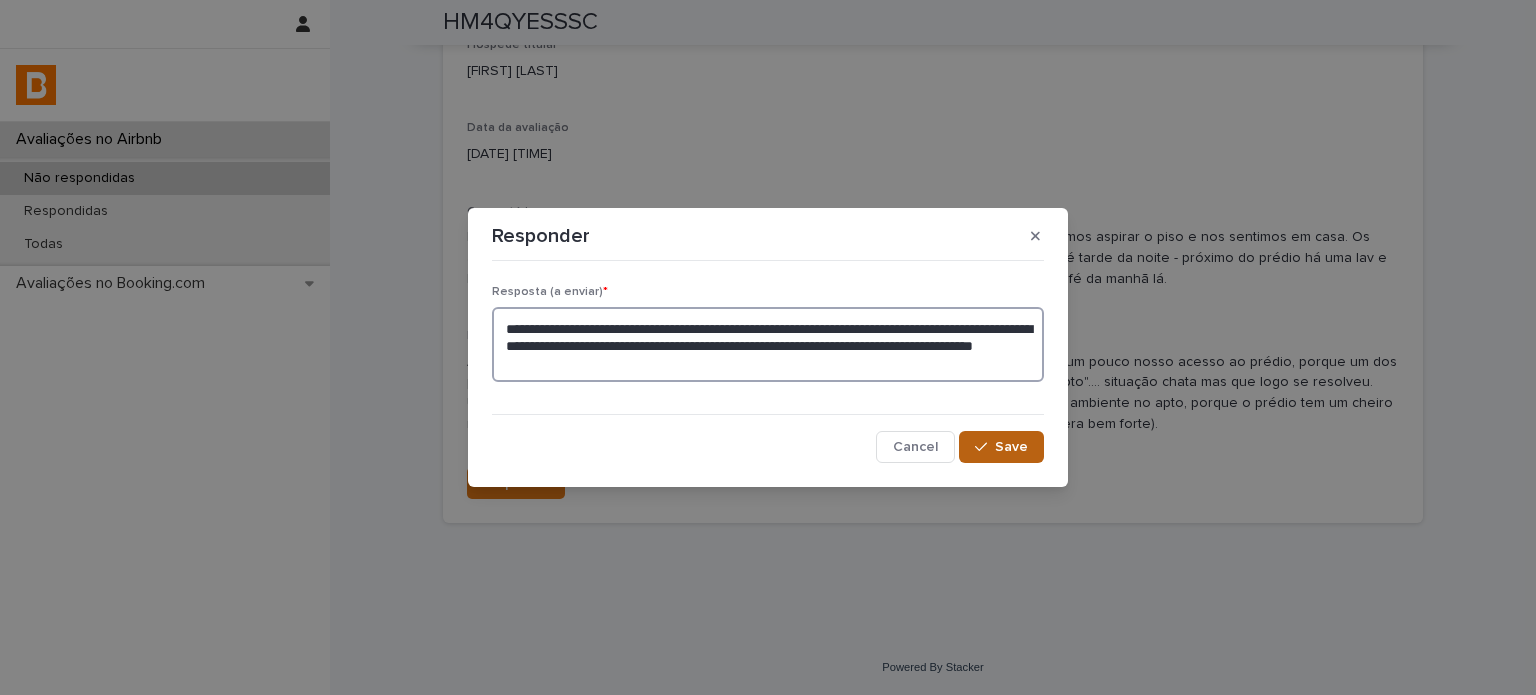type on "**********" 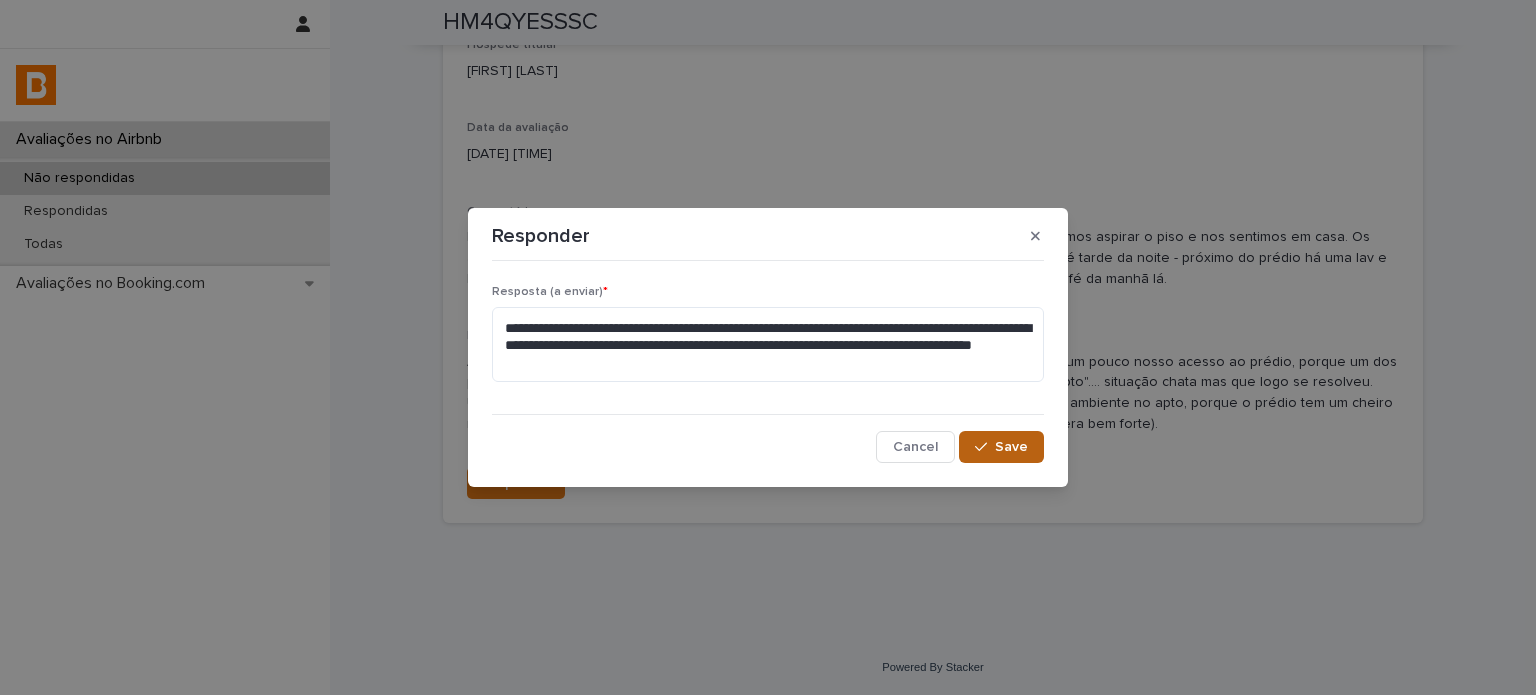click on "Save" at bounding box center [1011, 447] 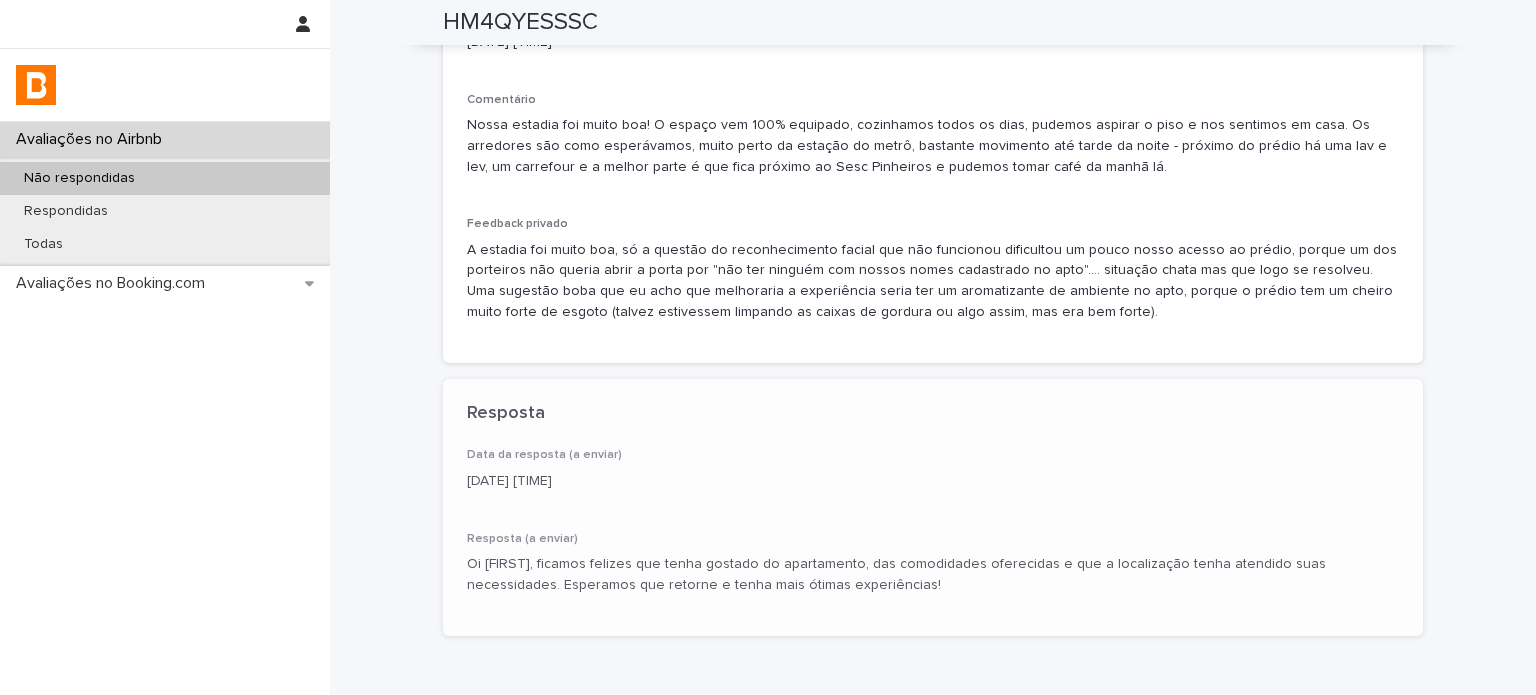 scroll, scrollTop: 560, scrollLeft: 0, axis: vertical 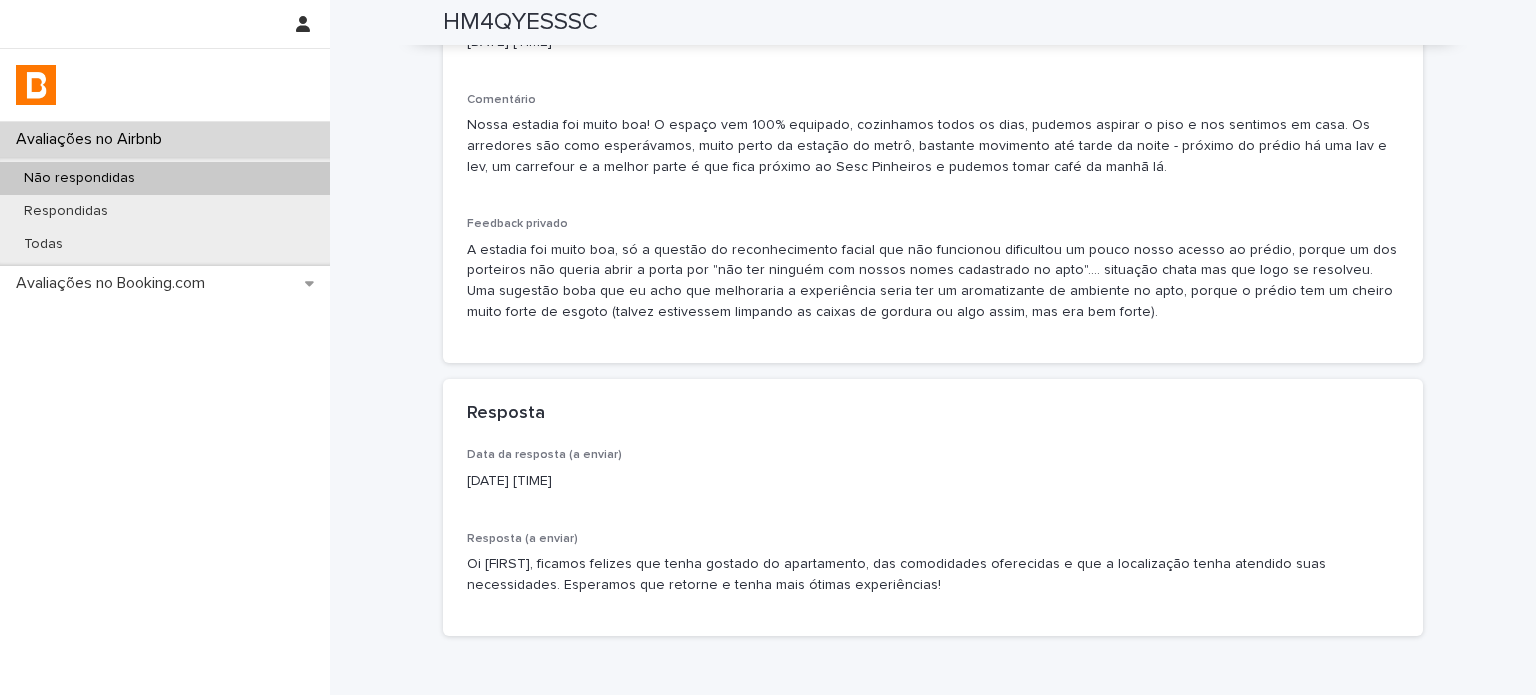 click on "Não respondidas" at bounding box center (165, 178) 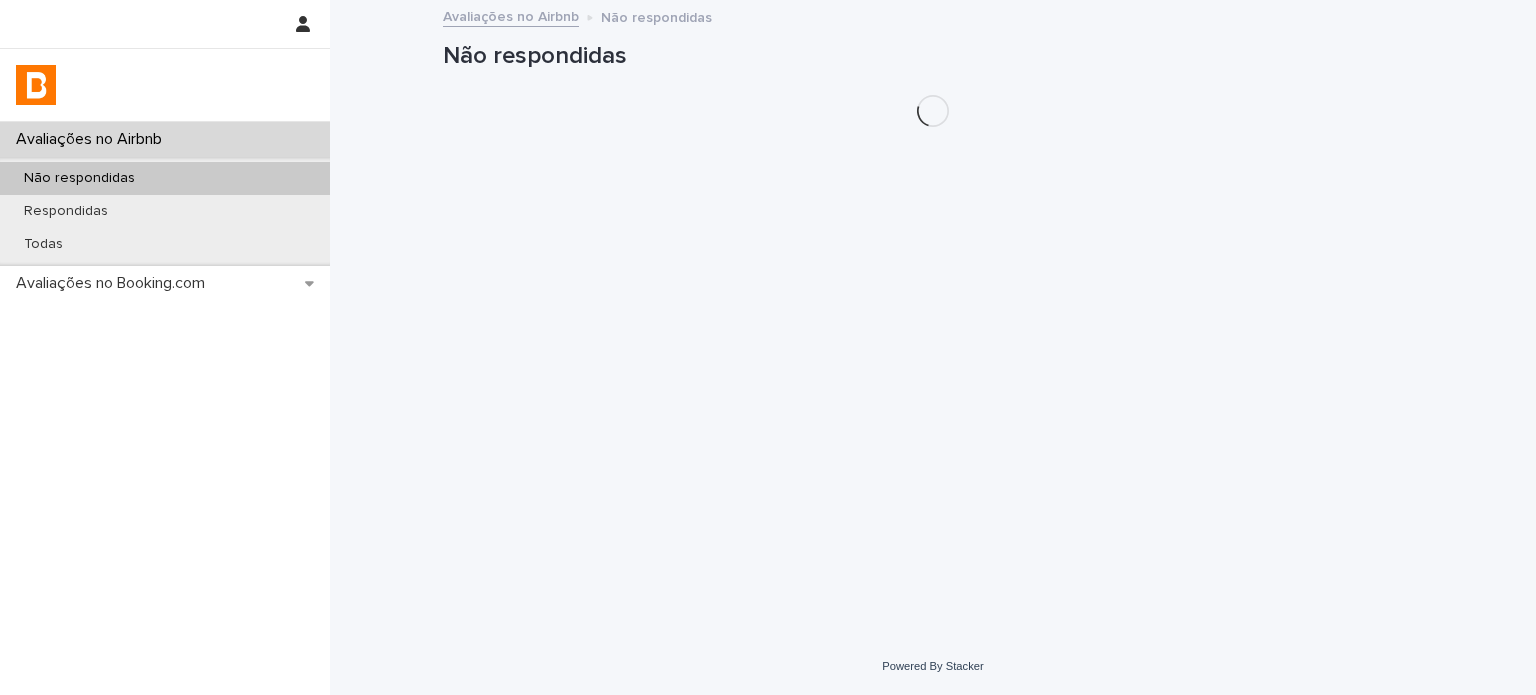 scroll, scrollTop: 0, scrollLeft: 0, axis: both 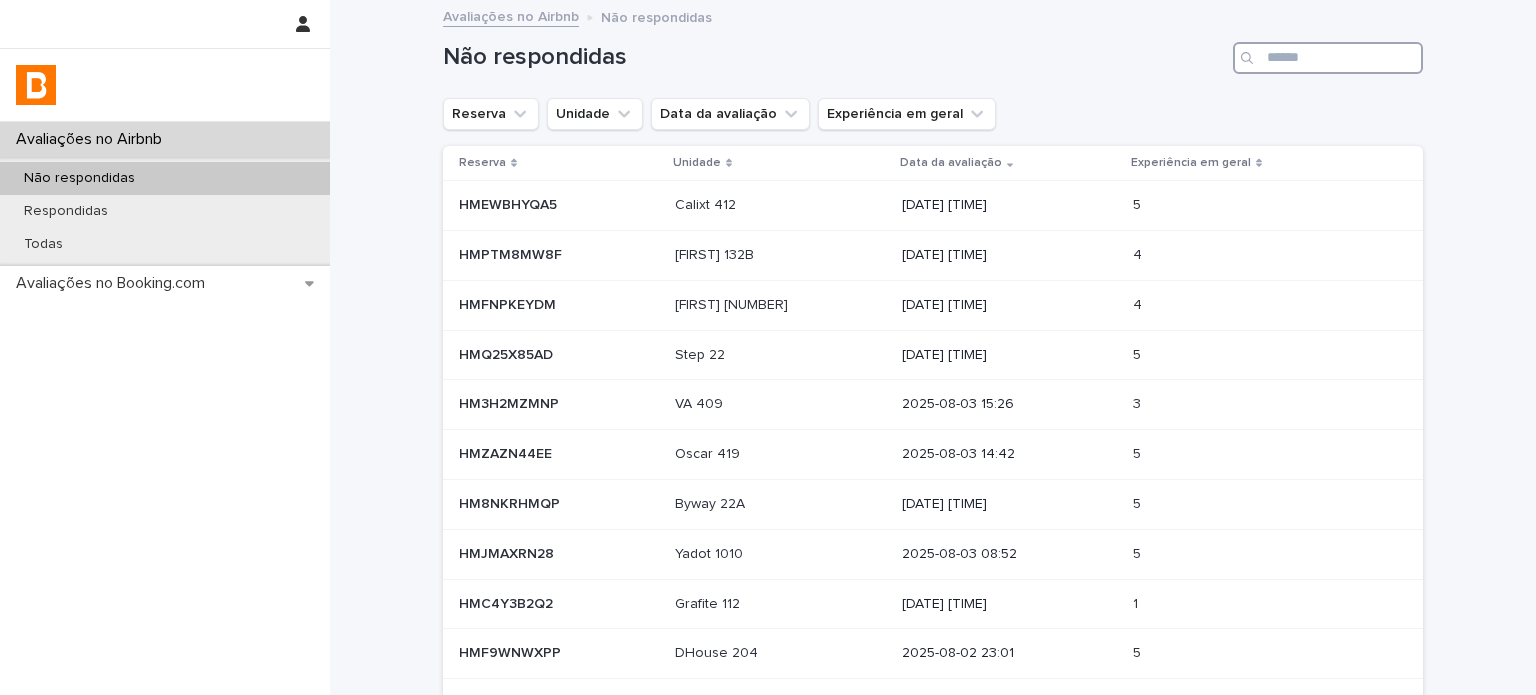 click at bounding box center (1328, 58) 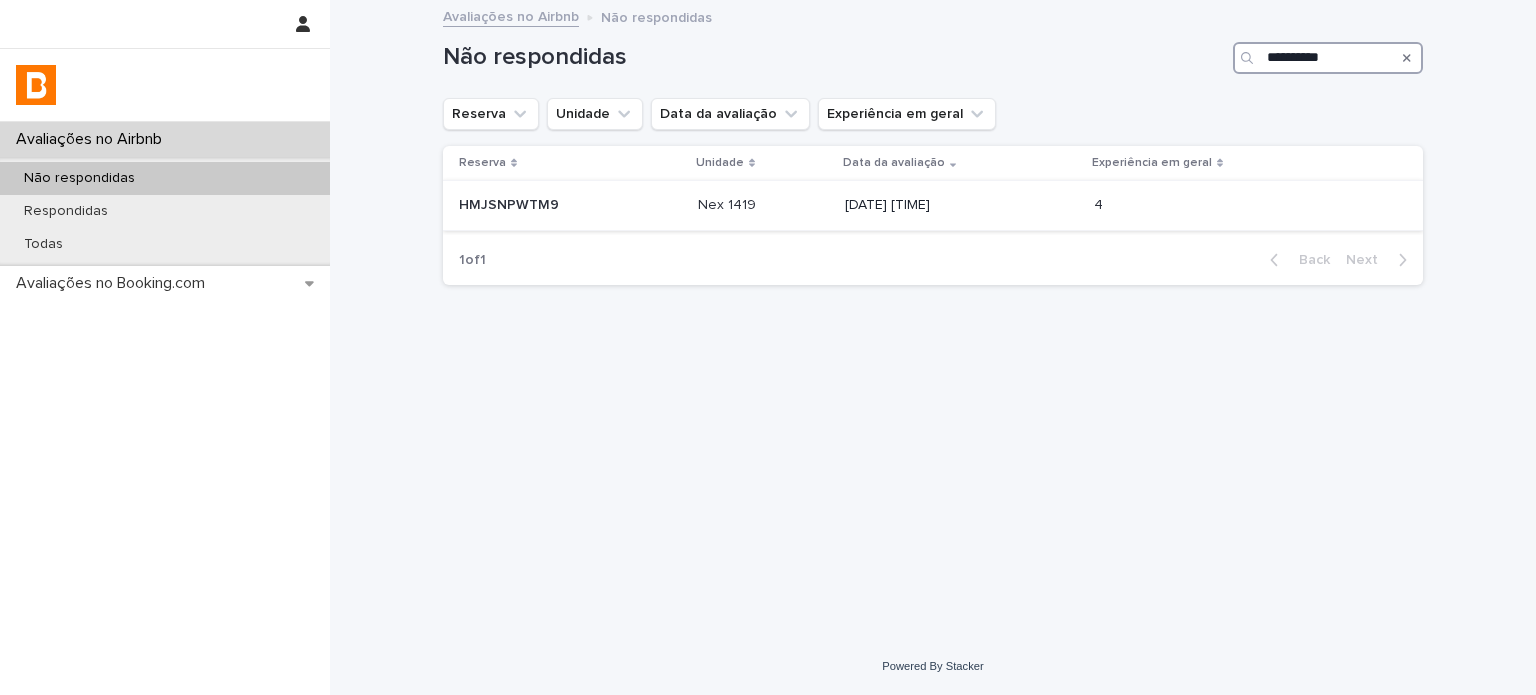 type on "**********" 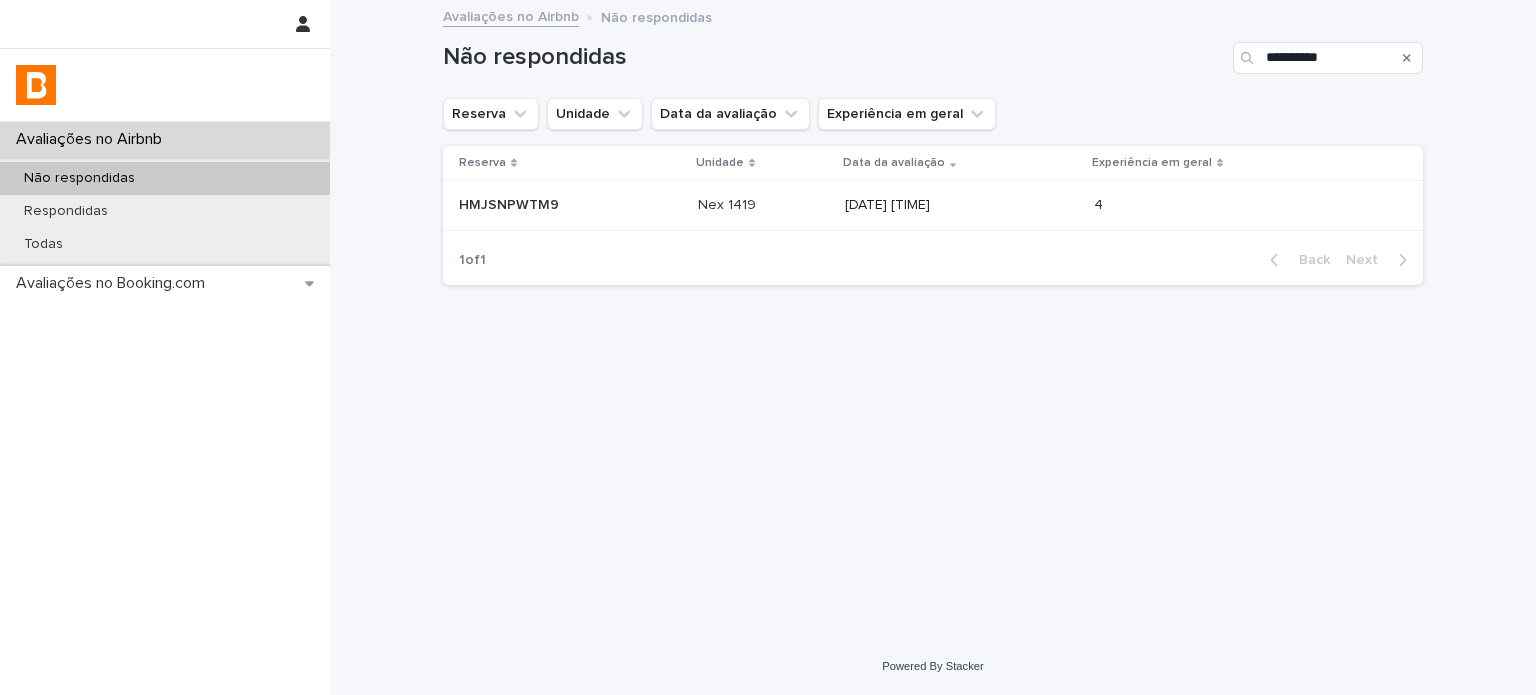 click on "[DATE] [TIME]" at bounding box center [961, 205] 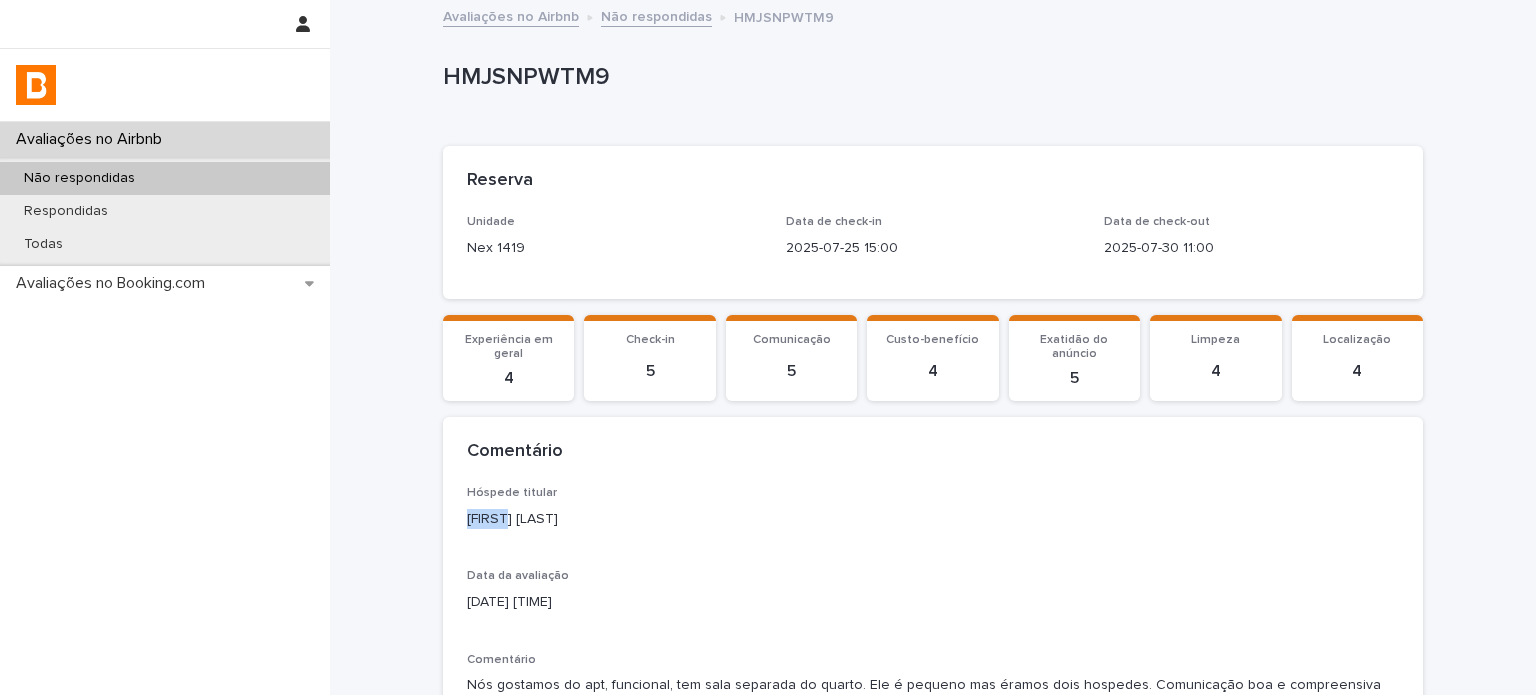 drag, startPoint x: 496, startPoint y: 519, endPoint x: 399, endPoint y: 519, distance: 97 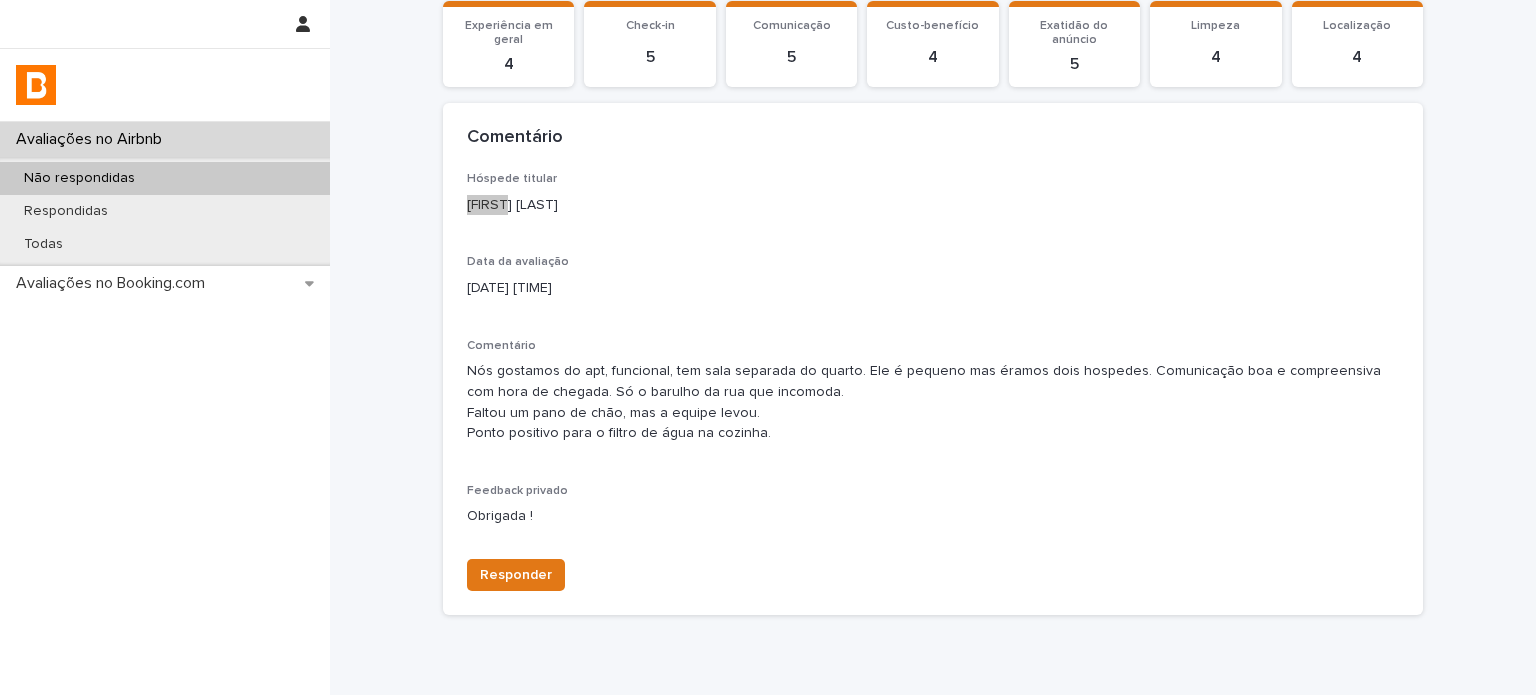 scroll, scrollTop: 400, scrollLeft: 0, axis: vertical 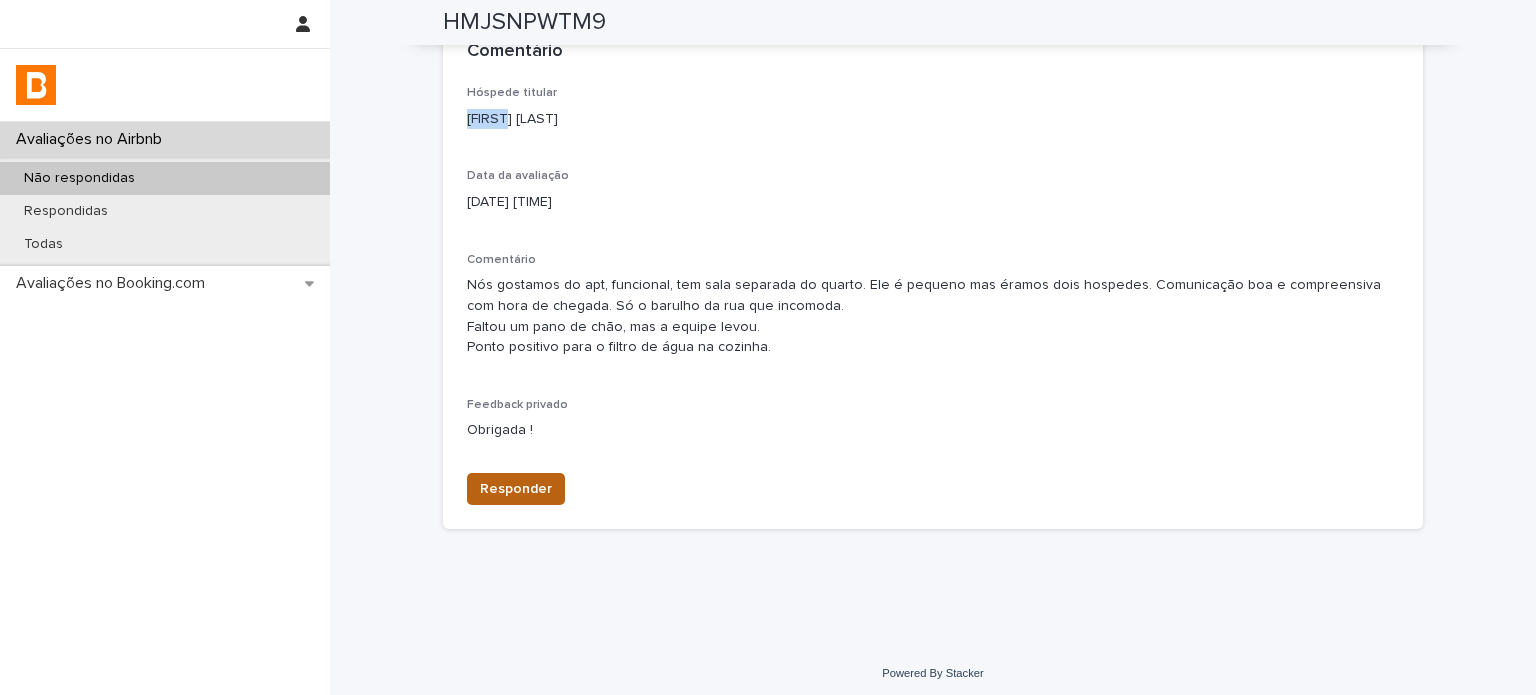 click on "Responder" at bounding box center [516, 489] 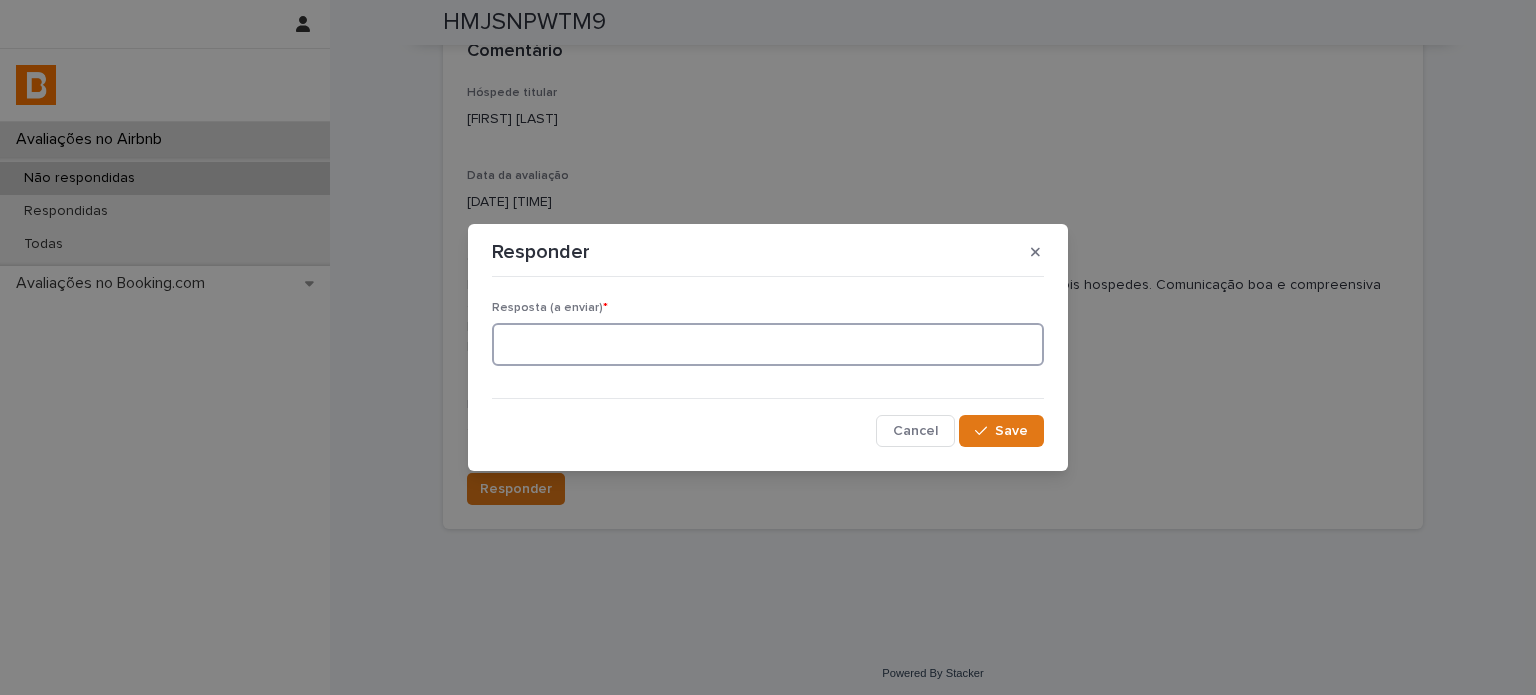 click at bounding box center (768, 344) 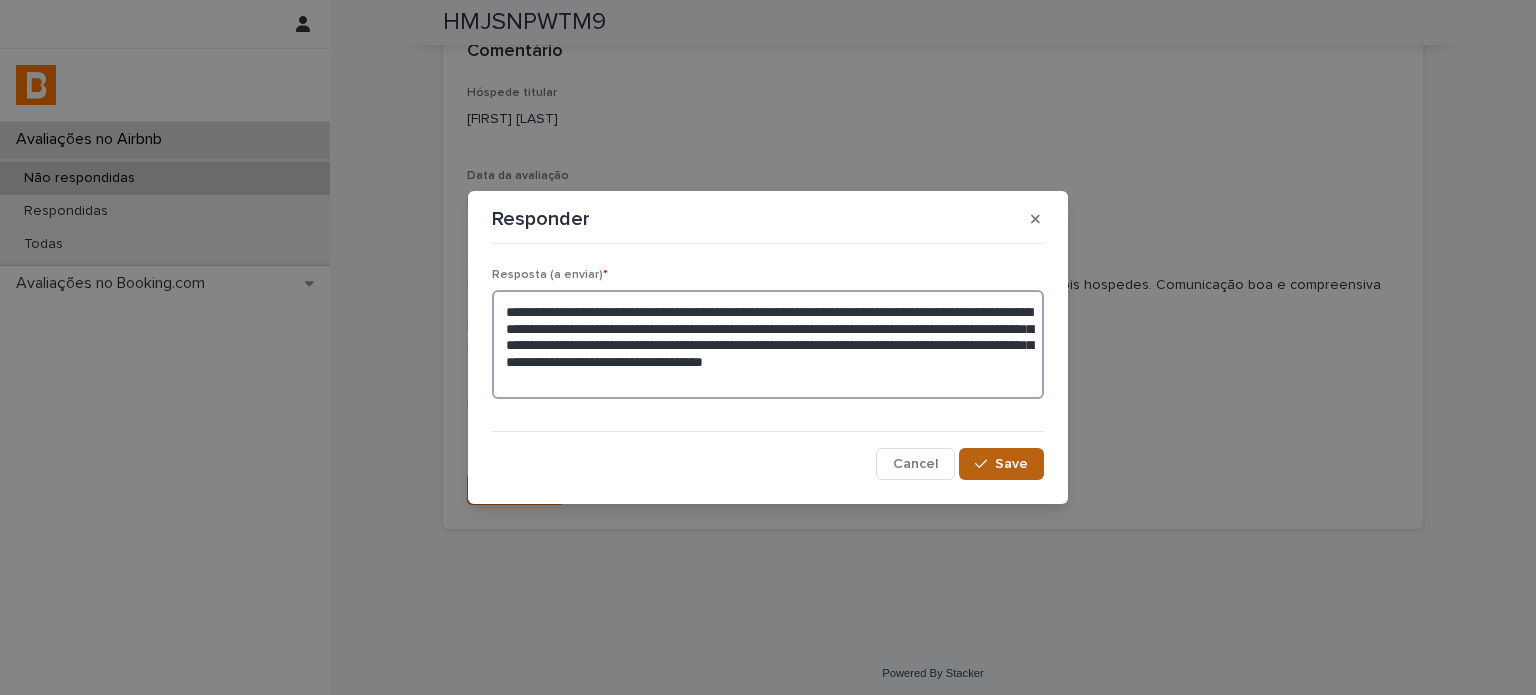 type on "**********" 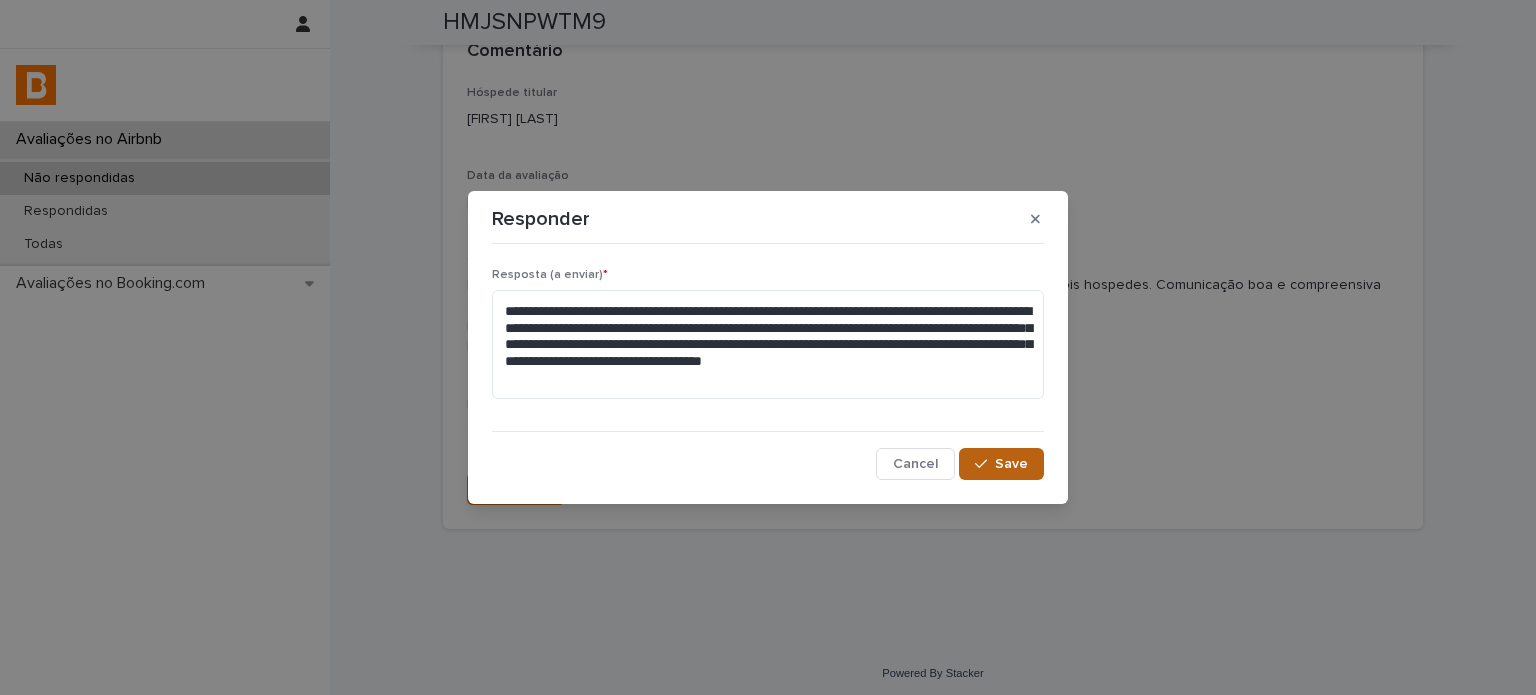 click on "Save" at bounding box center (1011, 464) 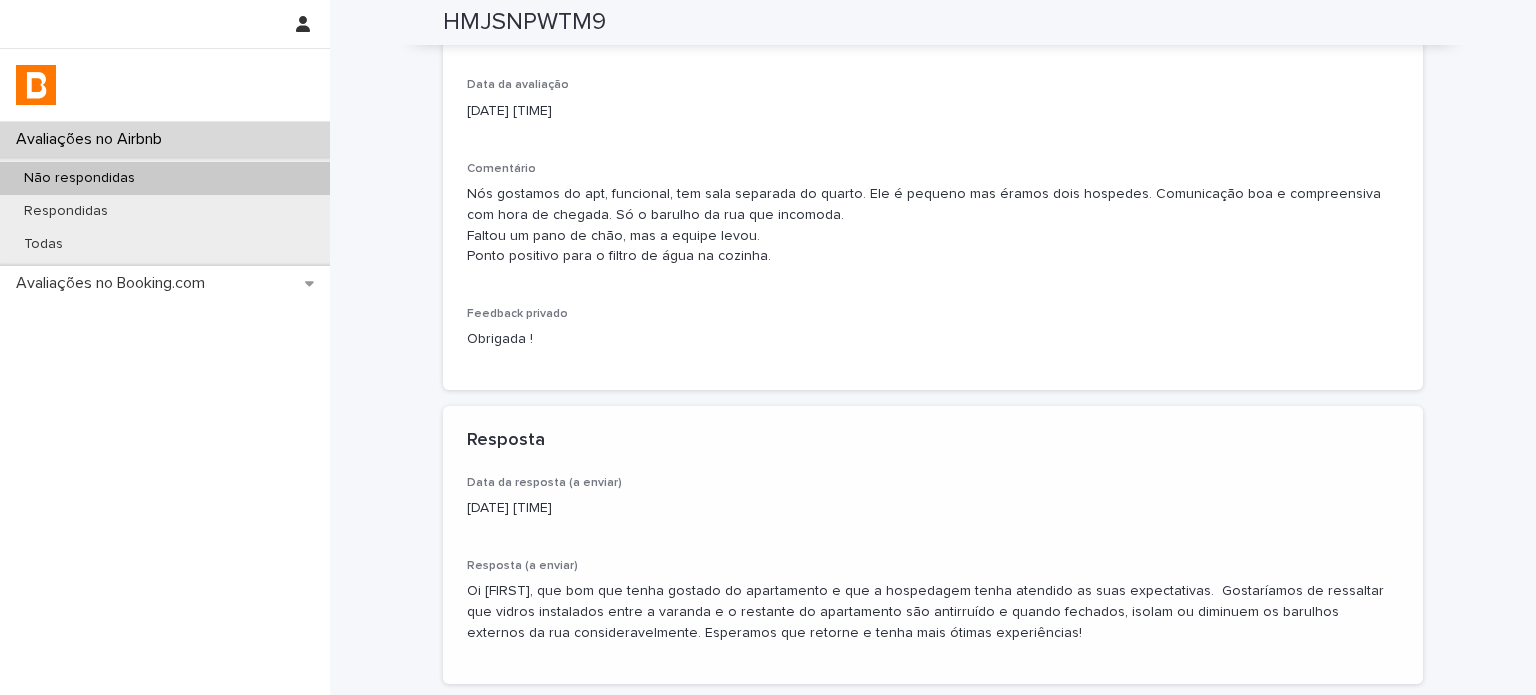 scroll, scrollTop: 523, scrollLeft: 0, axis: vertical 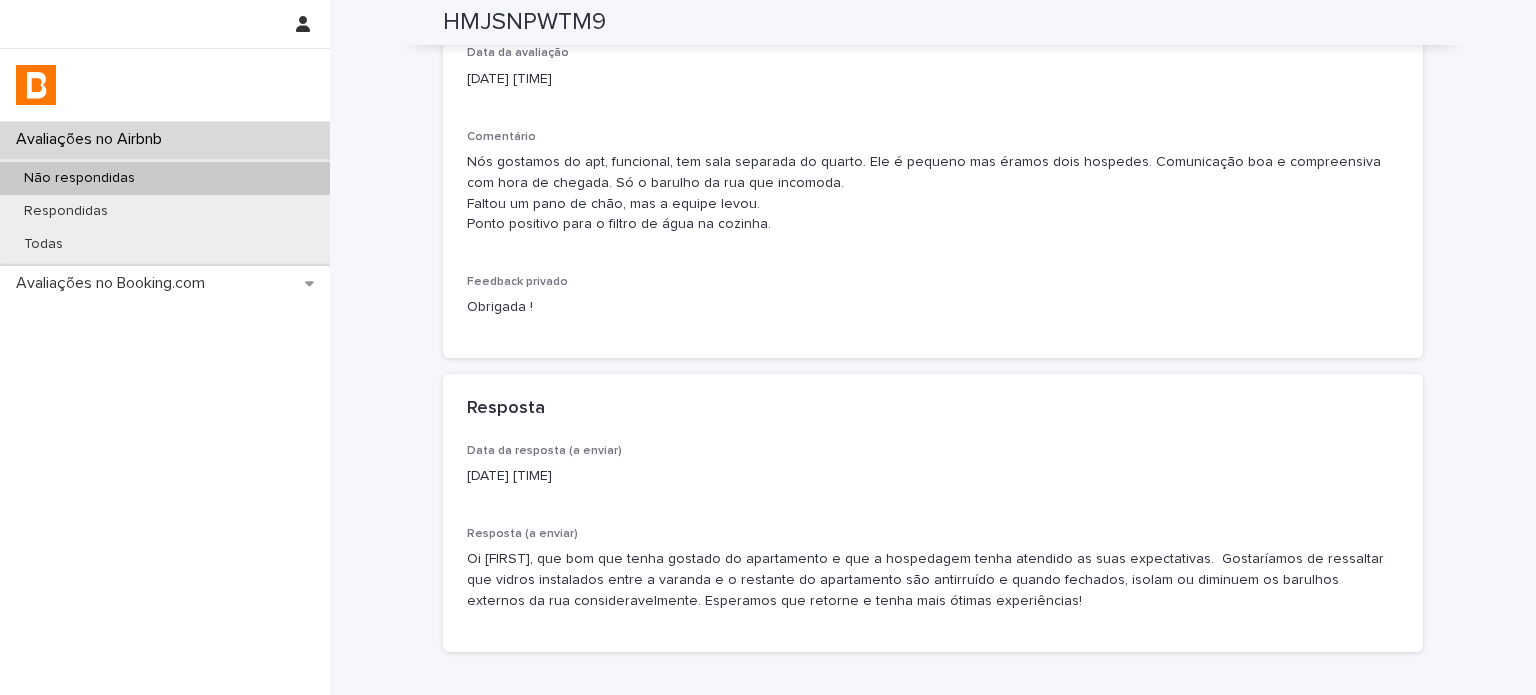 click on "Não respondidas" at bounding box center (165, 178) 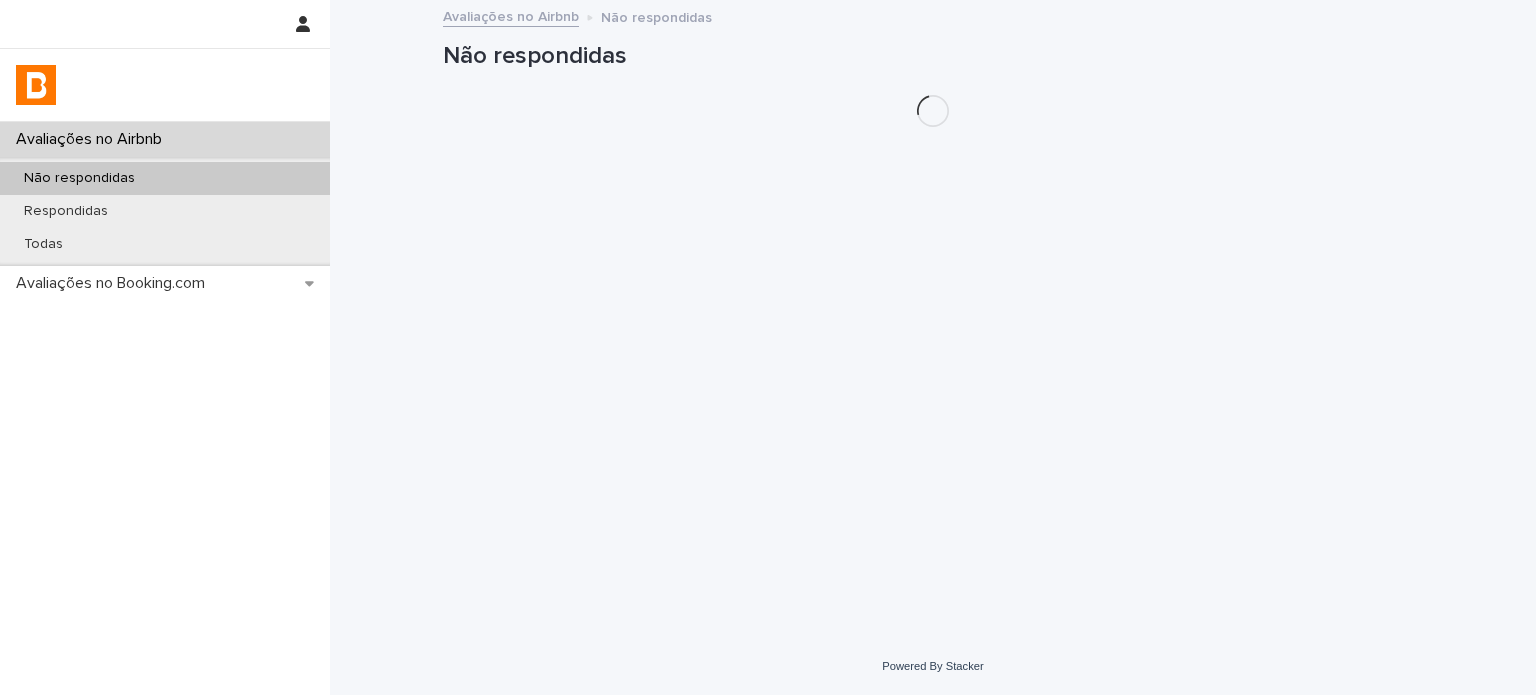 scroll, scrollTop: 0, scrollLeft: 0, axis: both 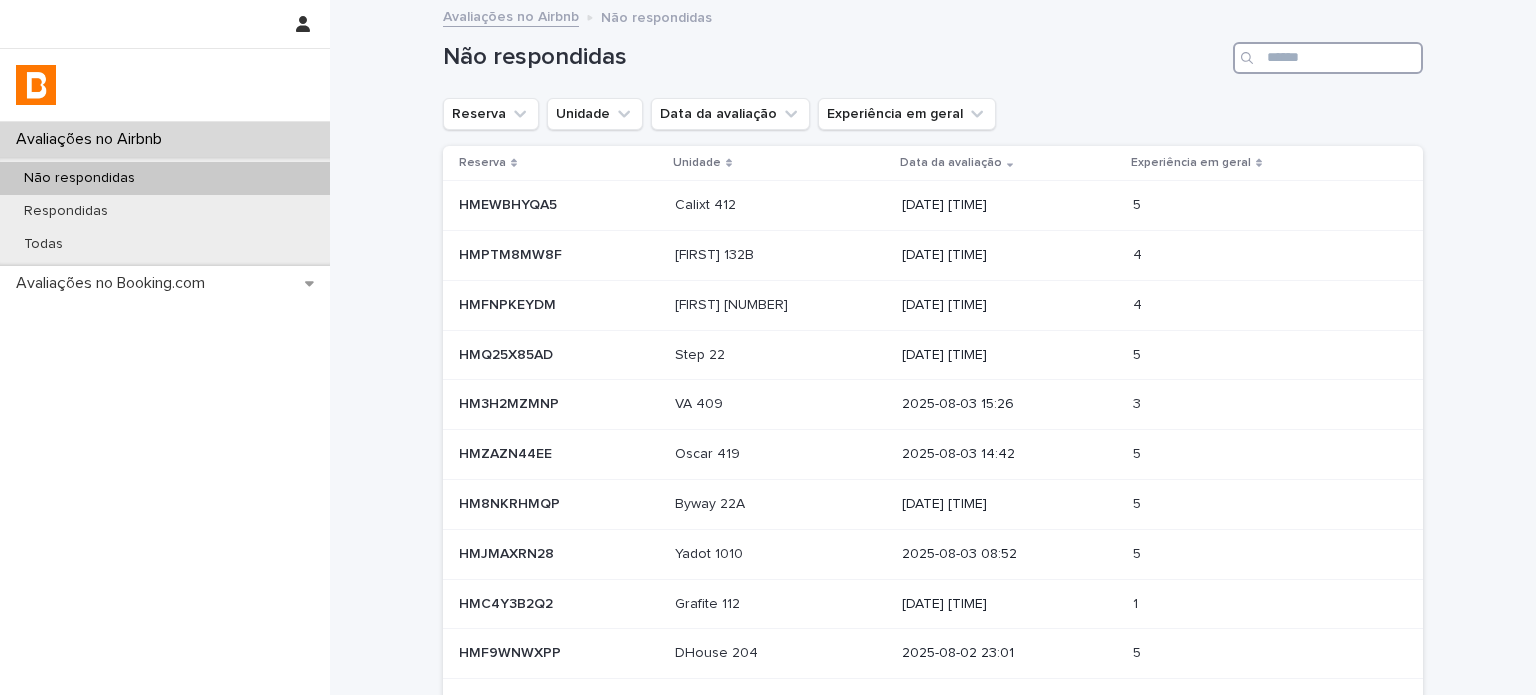 click at bounding box center [1328, 58] 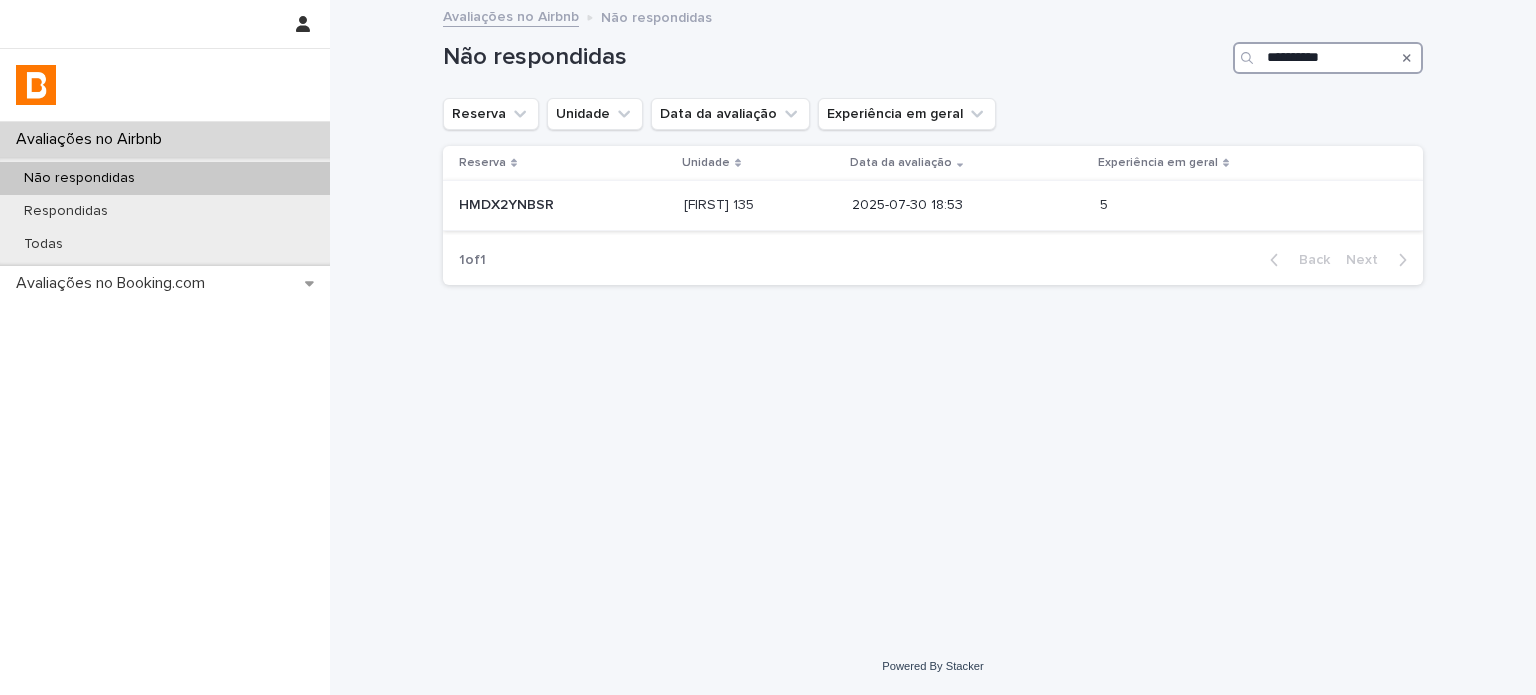 type on "**********" 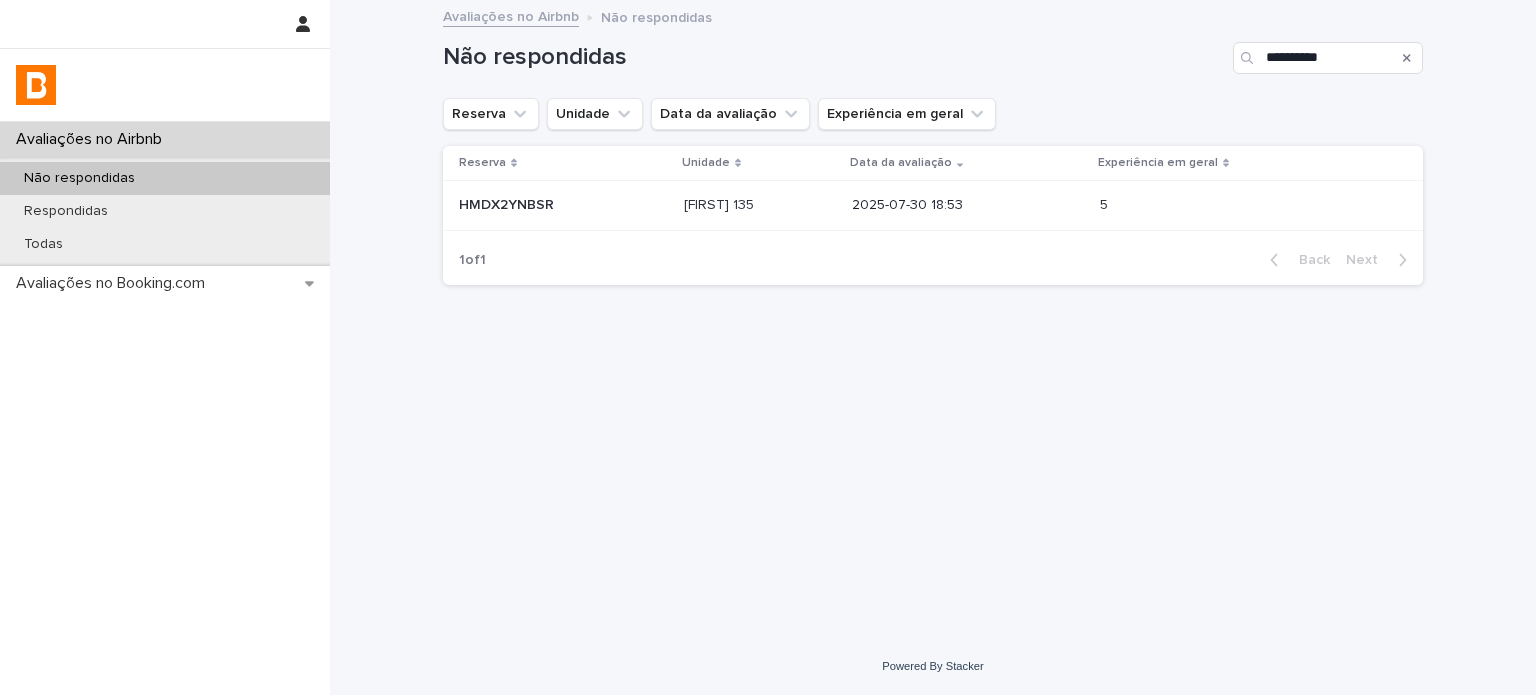 click at bounding box center (1162, 205) 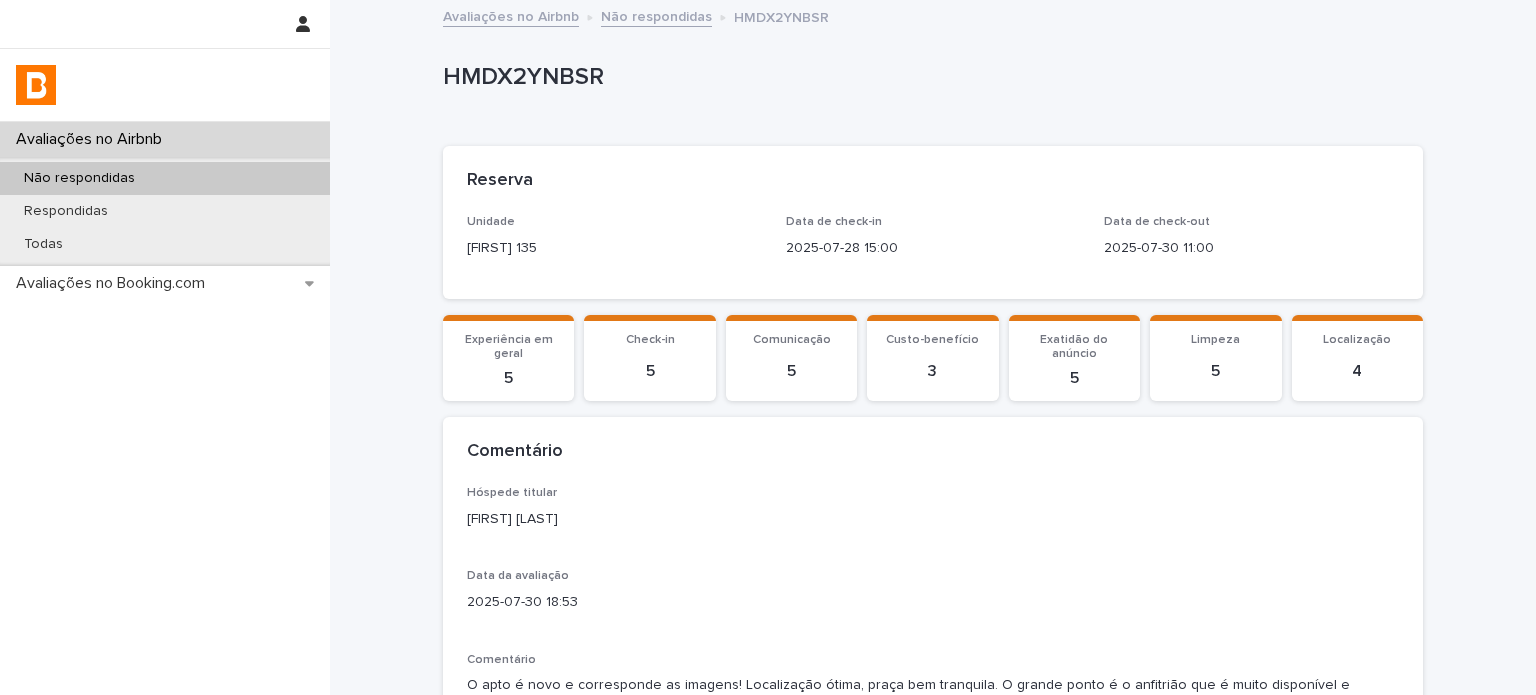 click on "[FIRST] [LAST]" at bounding box center (933, 519) 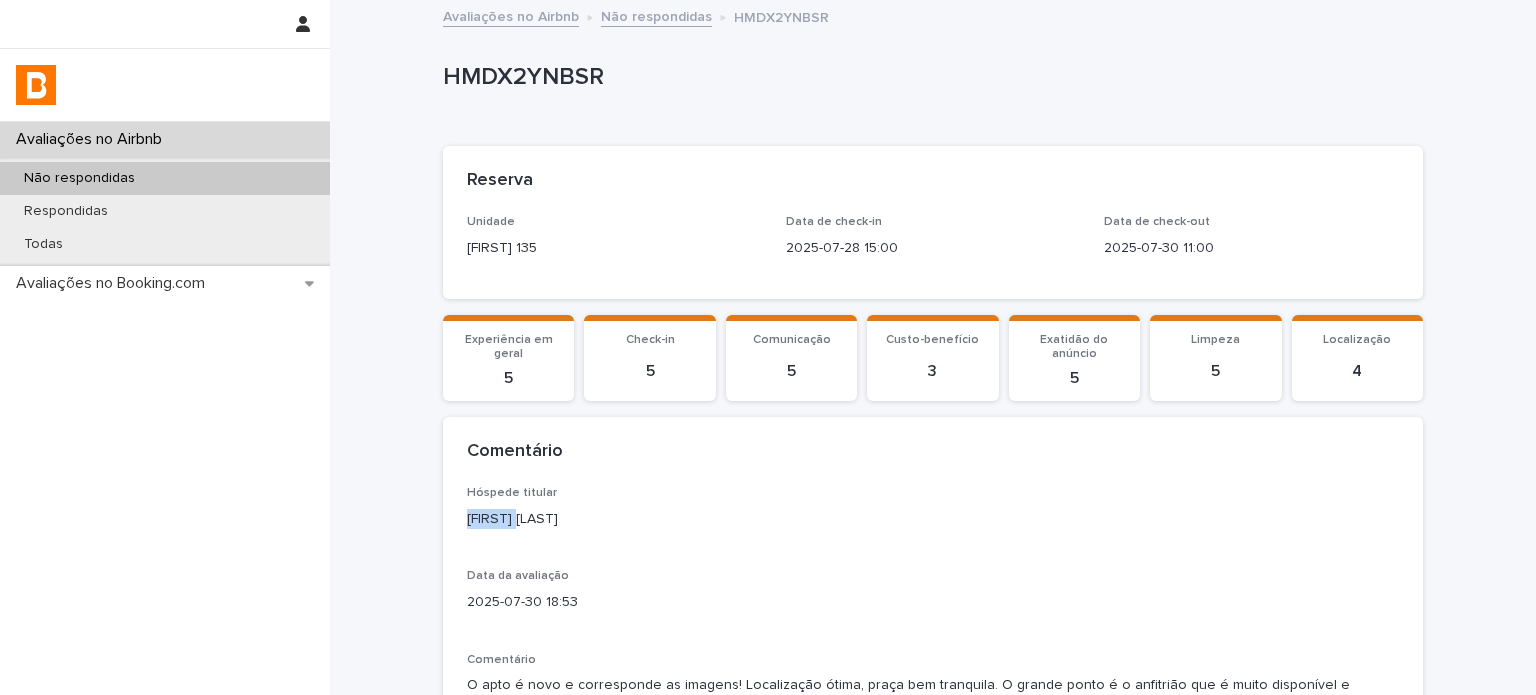 click on "[FIRST] [LAST]" at bounding box center (933, 519) 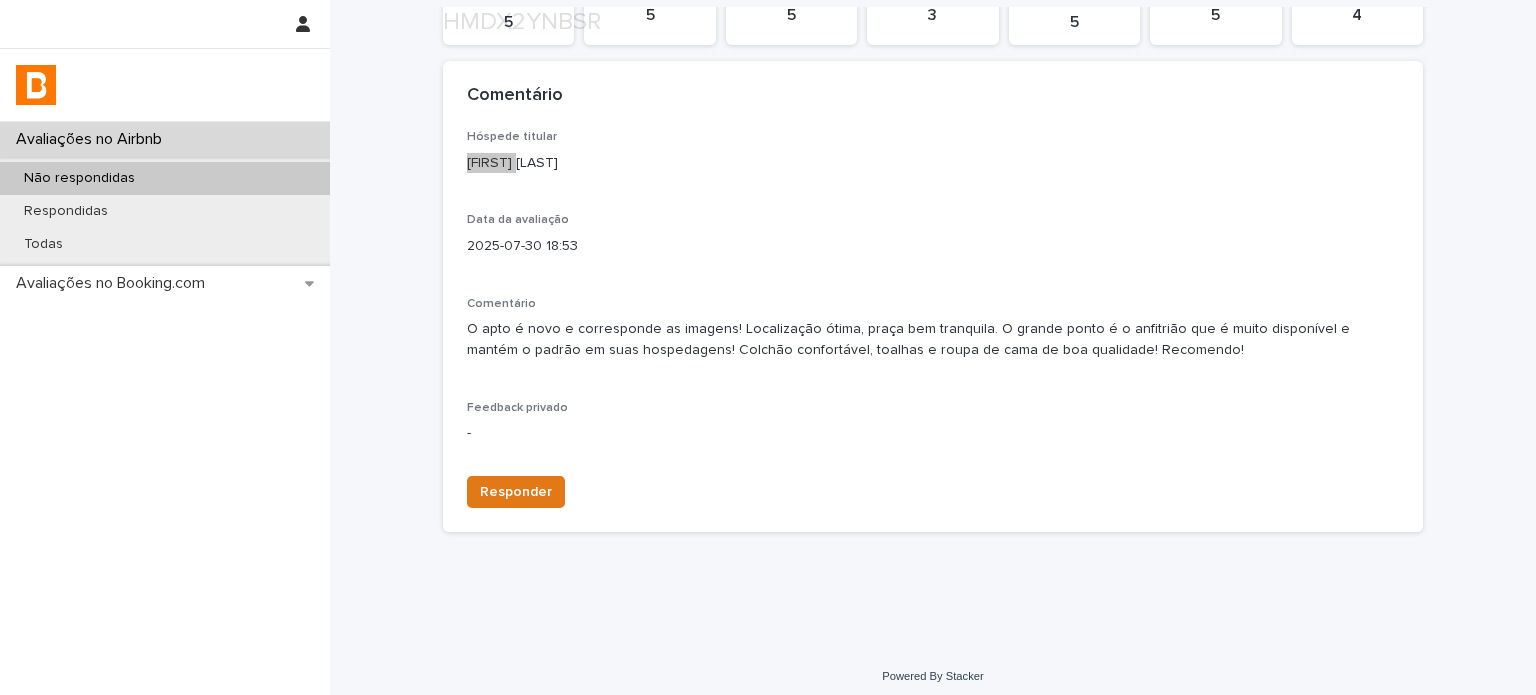 scroll, scrollTop: 364, scrollLeft: 0, axis: vertical 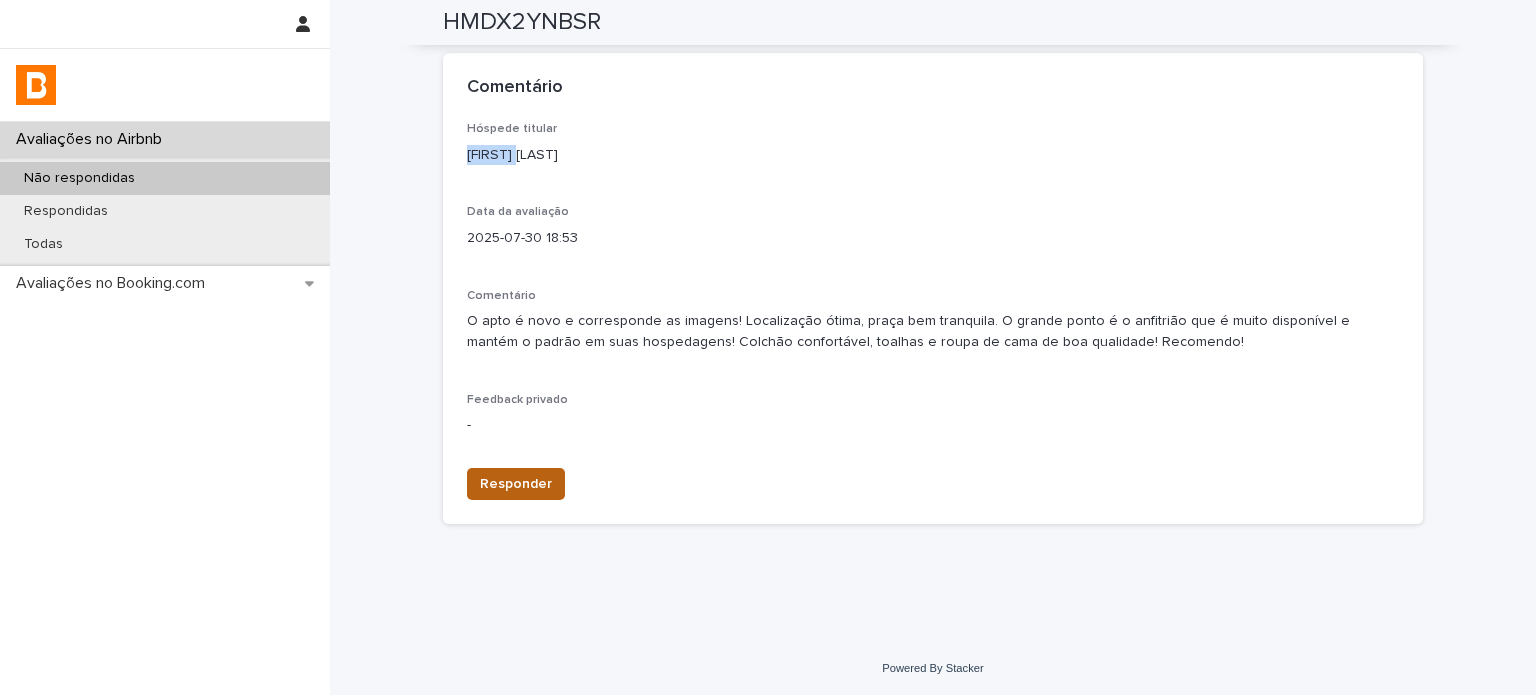 click on "Responder" at bounding box center (516, 484) 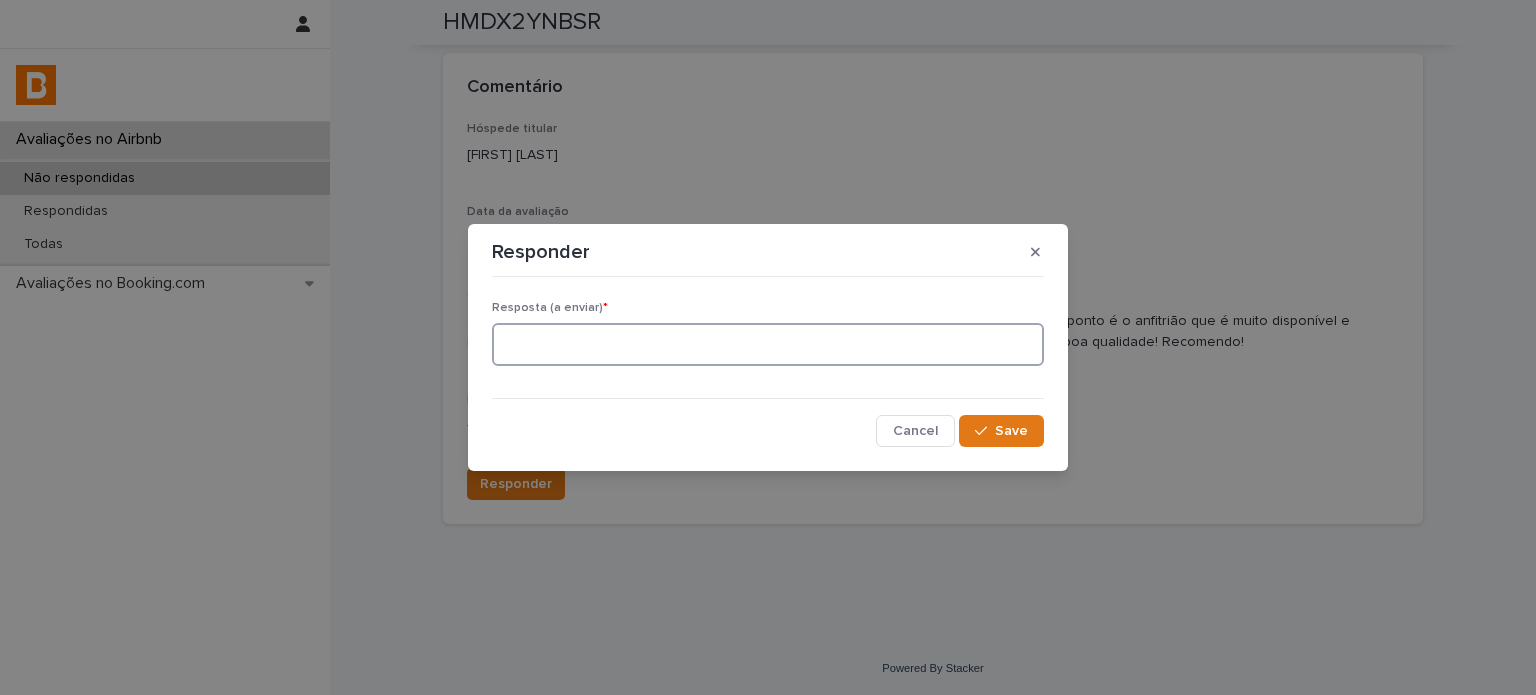 click at bounding box center (768, 344) 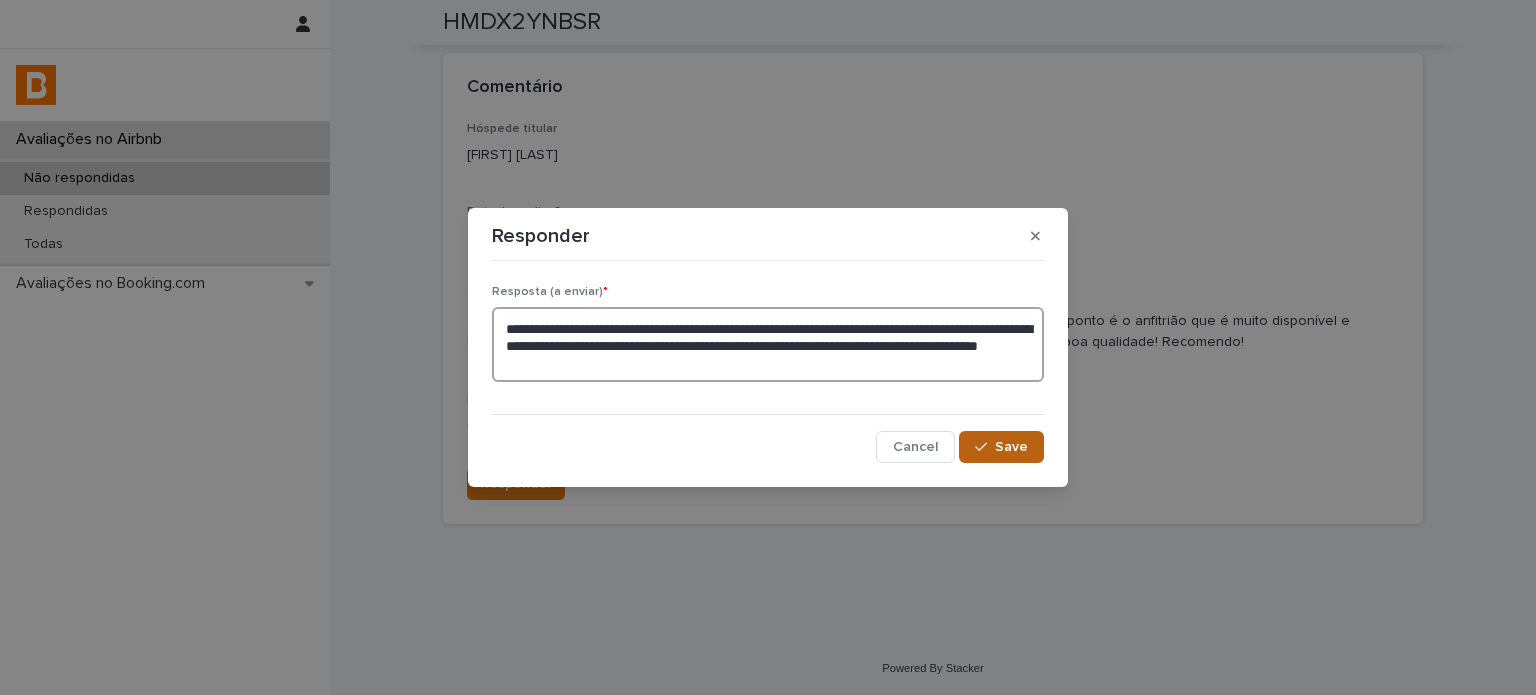 type on "**********" 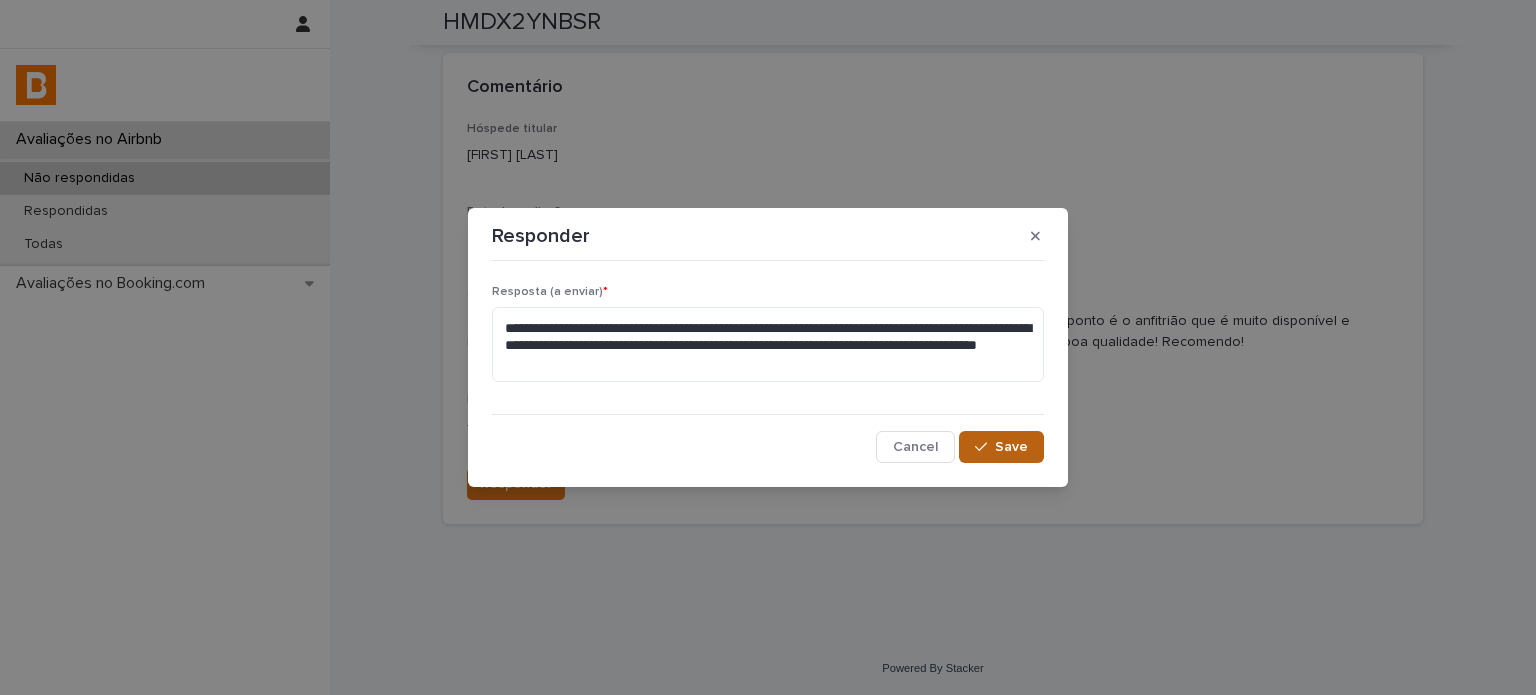 click 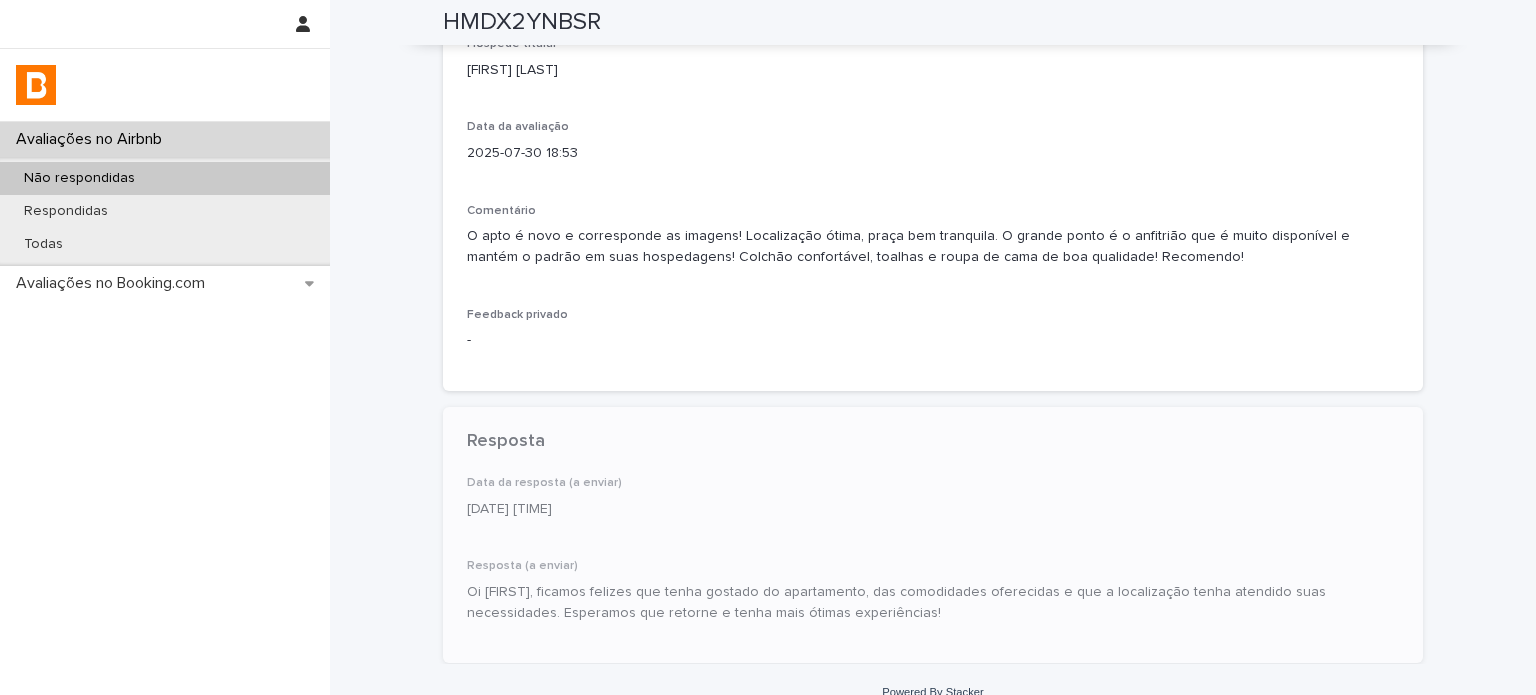 scroll, scrollTop: 477, scrollLeft: 0, axis: vertical 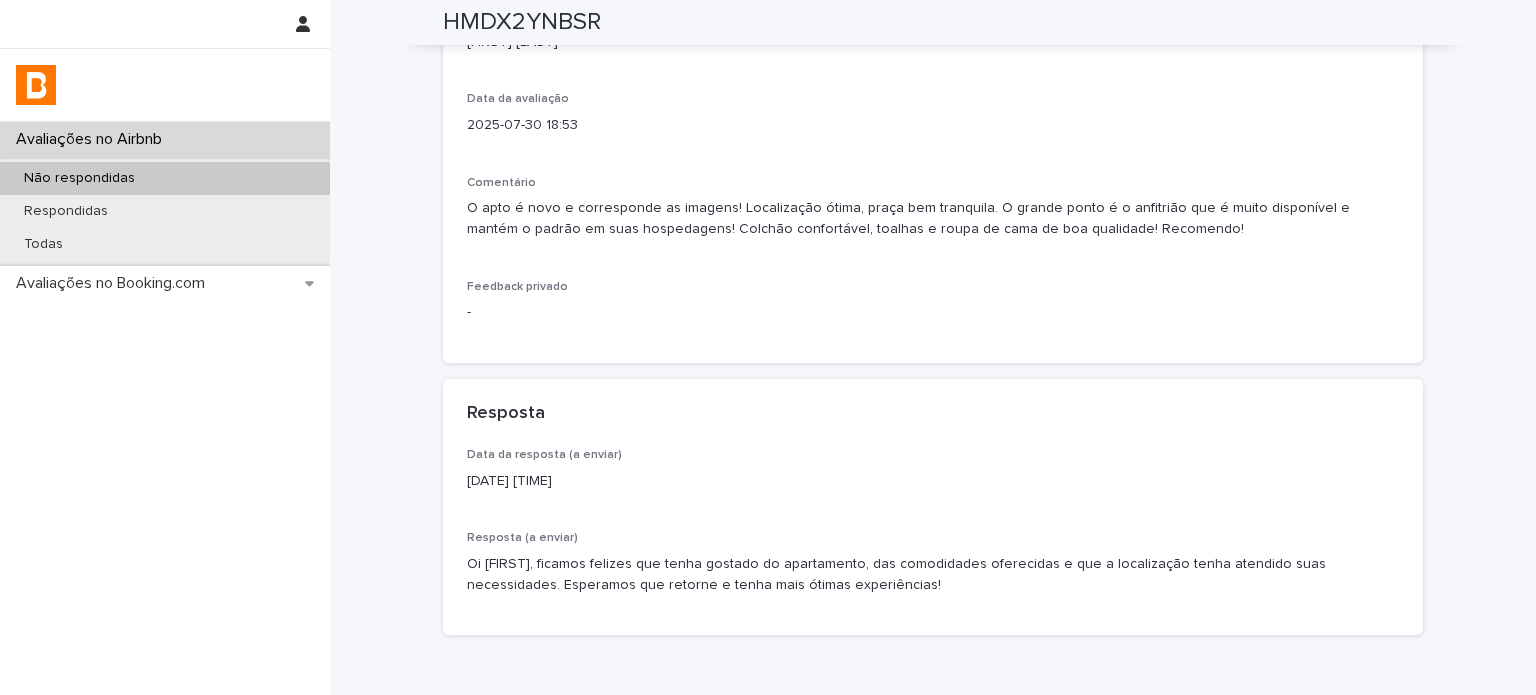click on "Não respondidas" at bounding box center (165, 178) 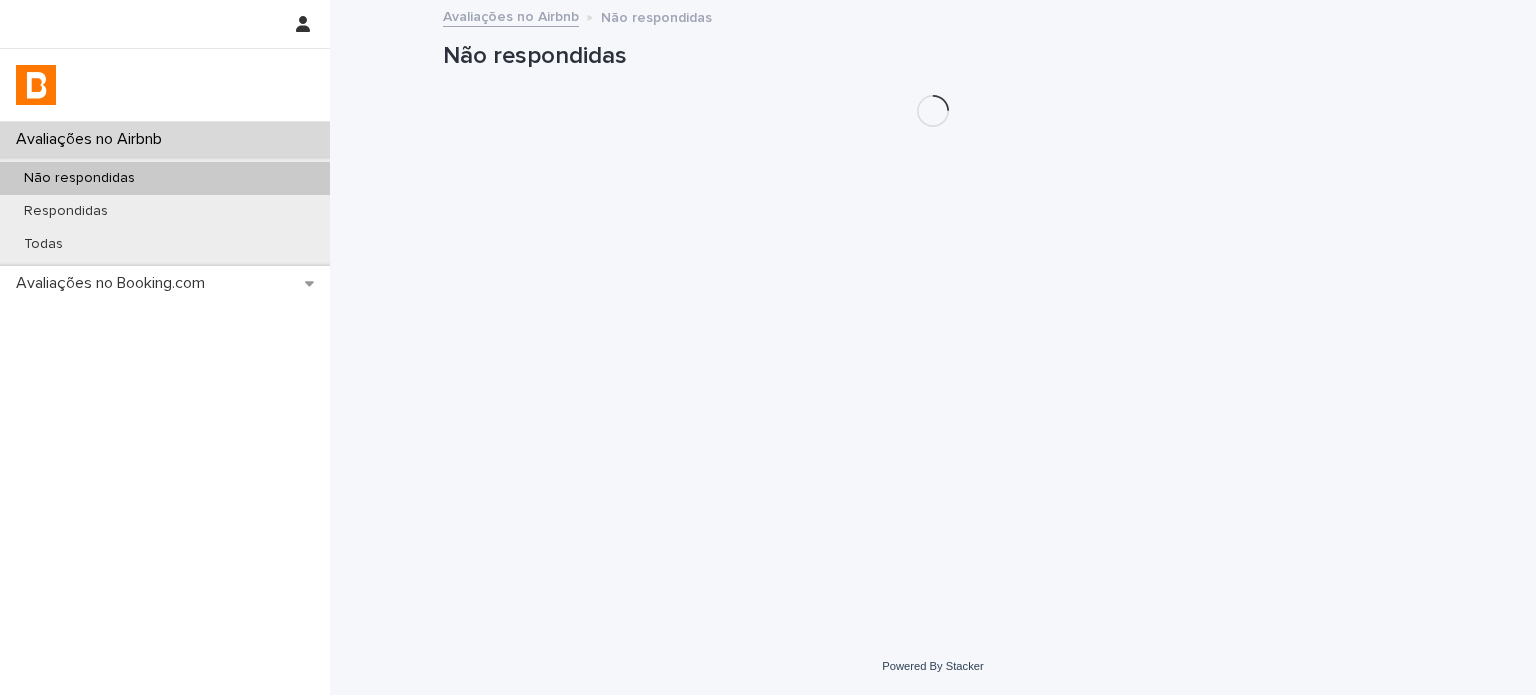 scroll, scrollTop: 0, scrollLeft: 0, axis: both 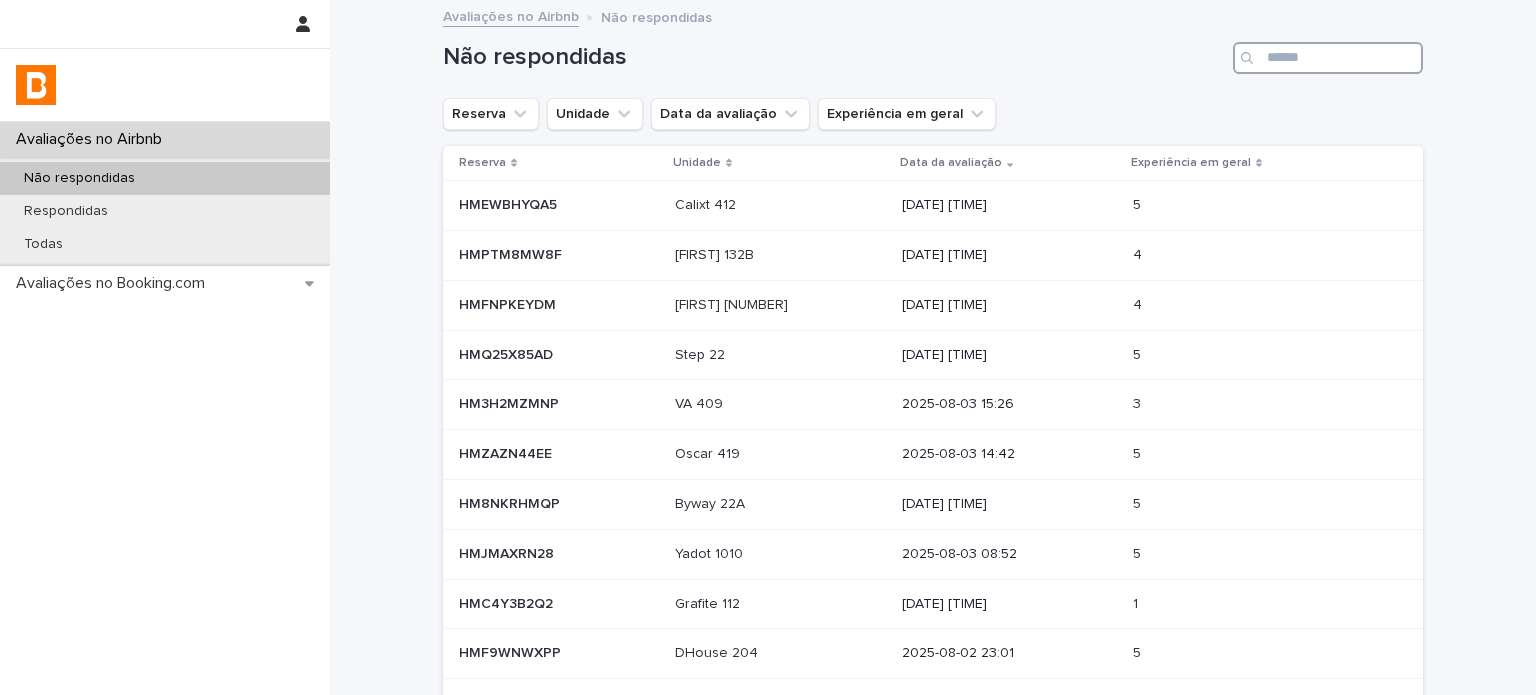 click at bounding box center (1328, 58) 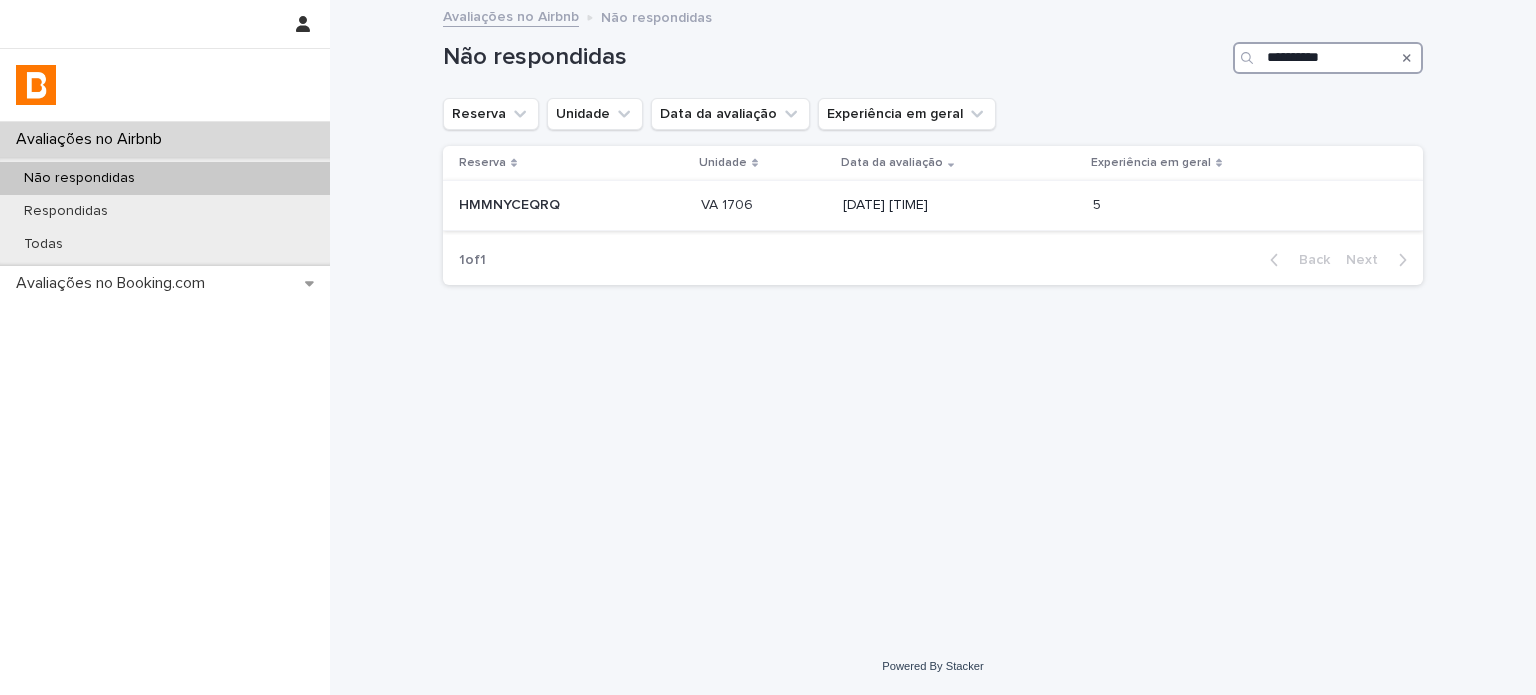 type on "**********" 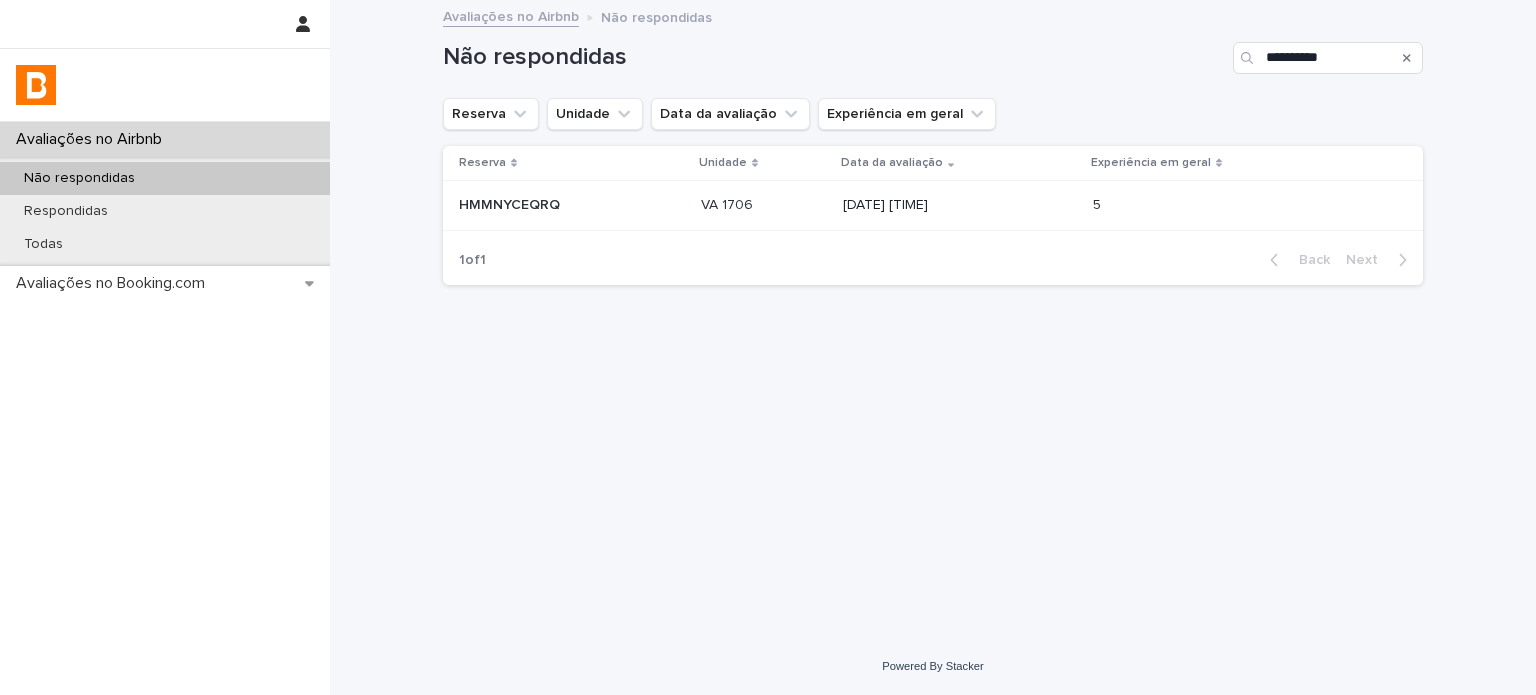 click on "[DATE] [TIME]" at bounding box center (960, 205) 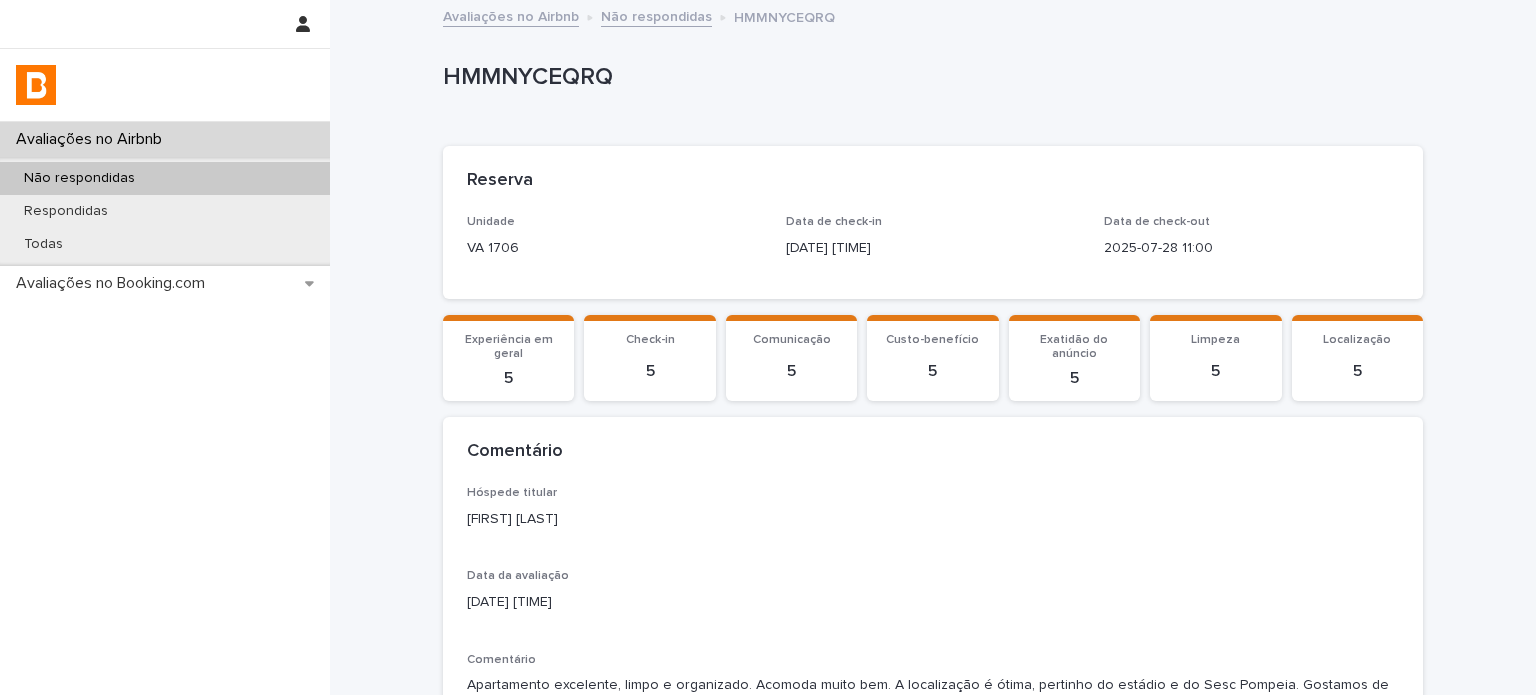 click on "[FIRST] [LAST]" at bounding box center [933, 519] 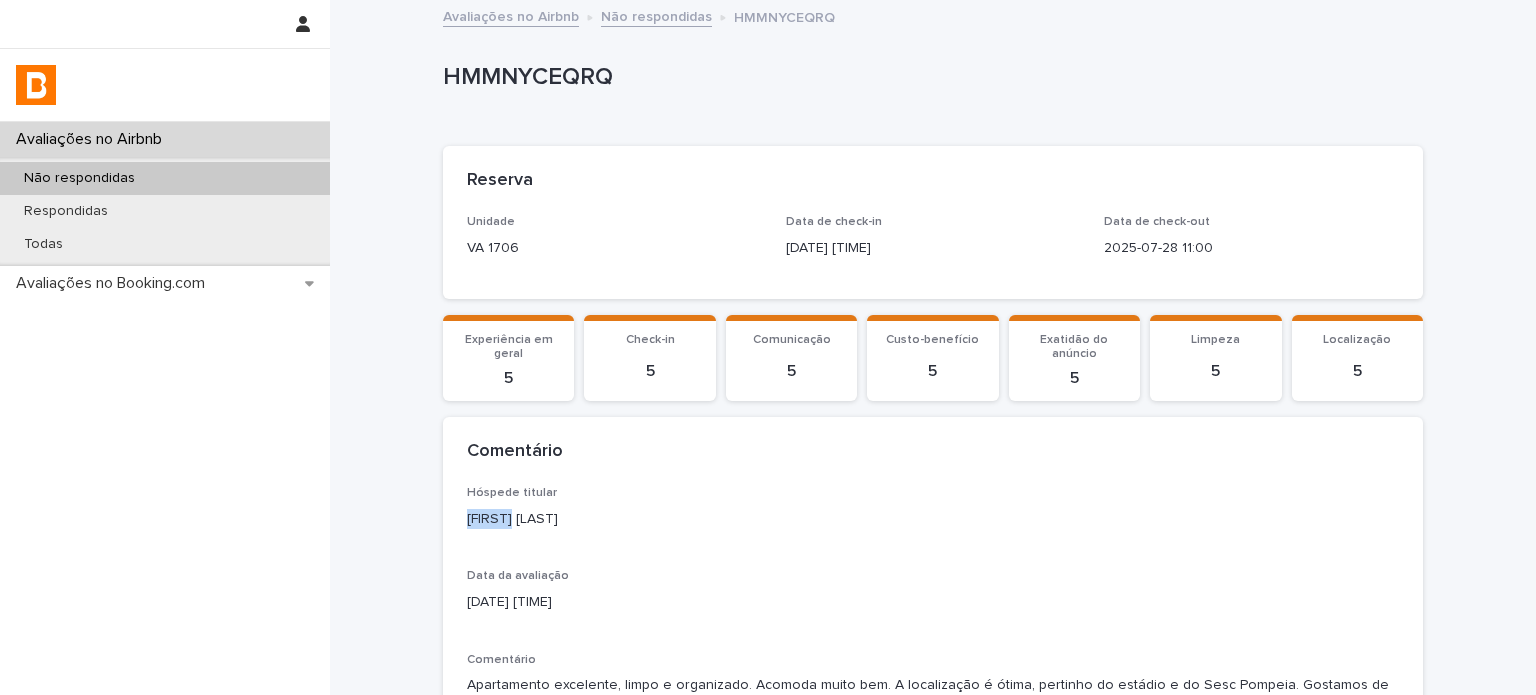click on "[FIRST] [LAST]" at bounding box center [933, 519] 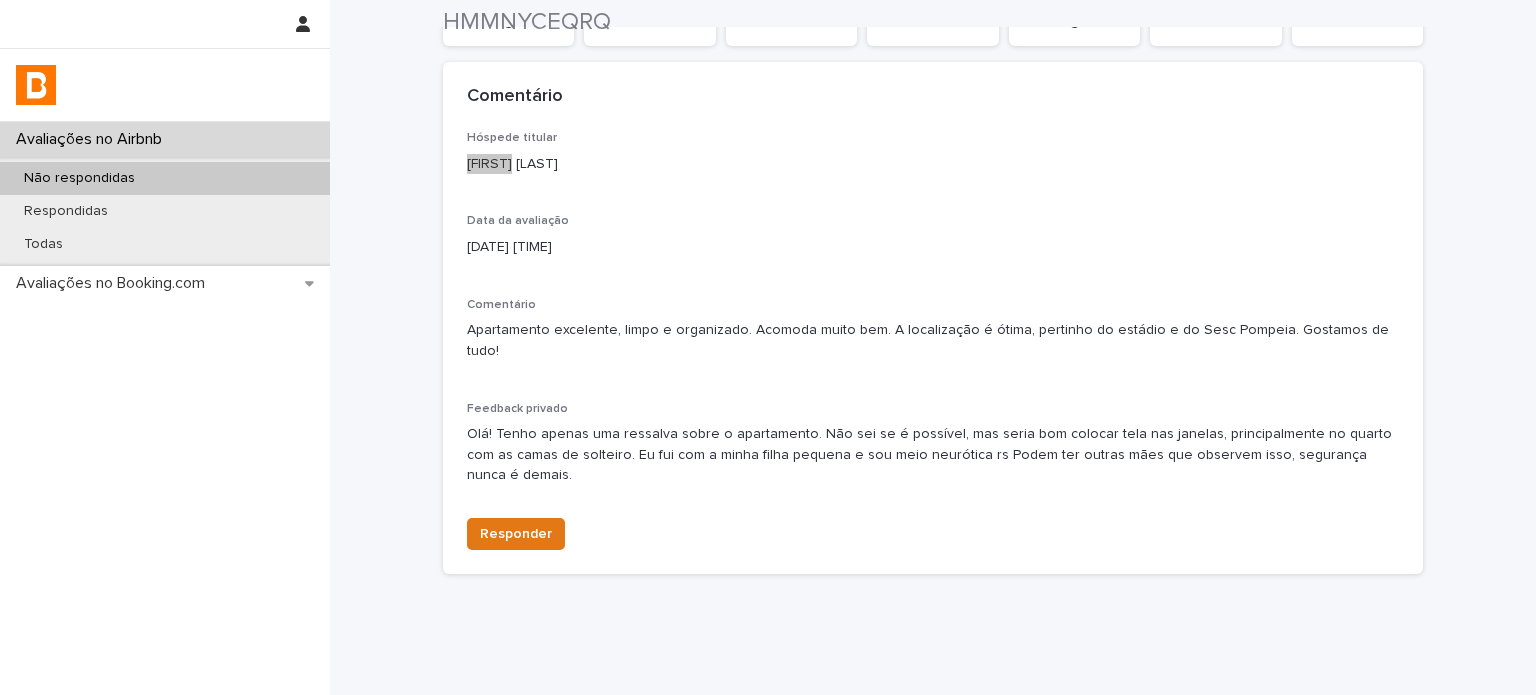 scroll, scrollTop: 364, scrollLeft: 0, axis: vertical 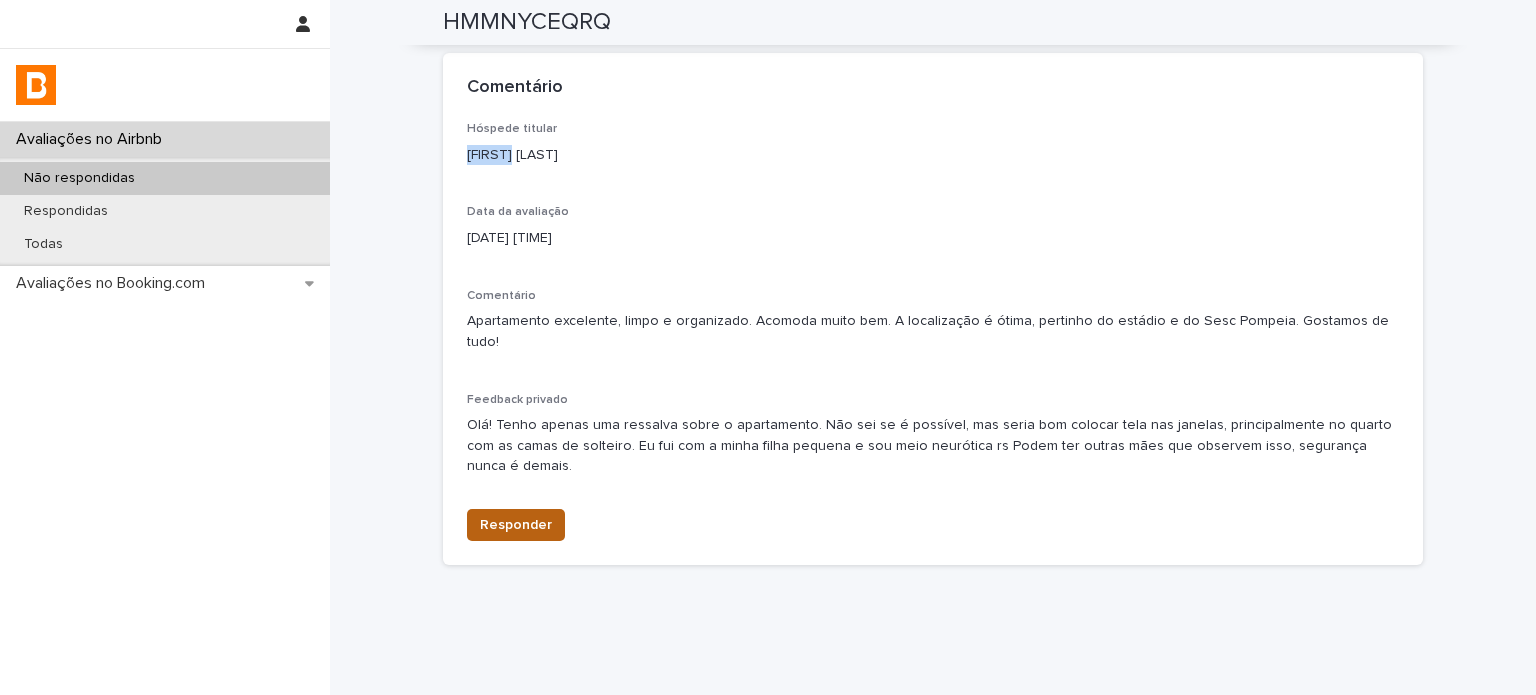 click on "Responder" at bounding box center [516, 525] 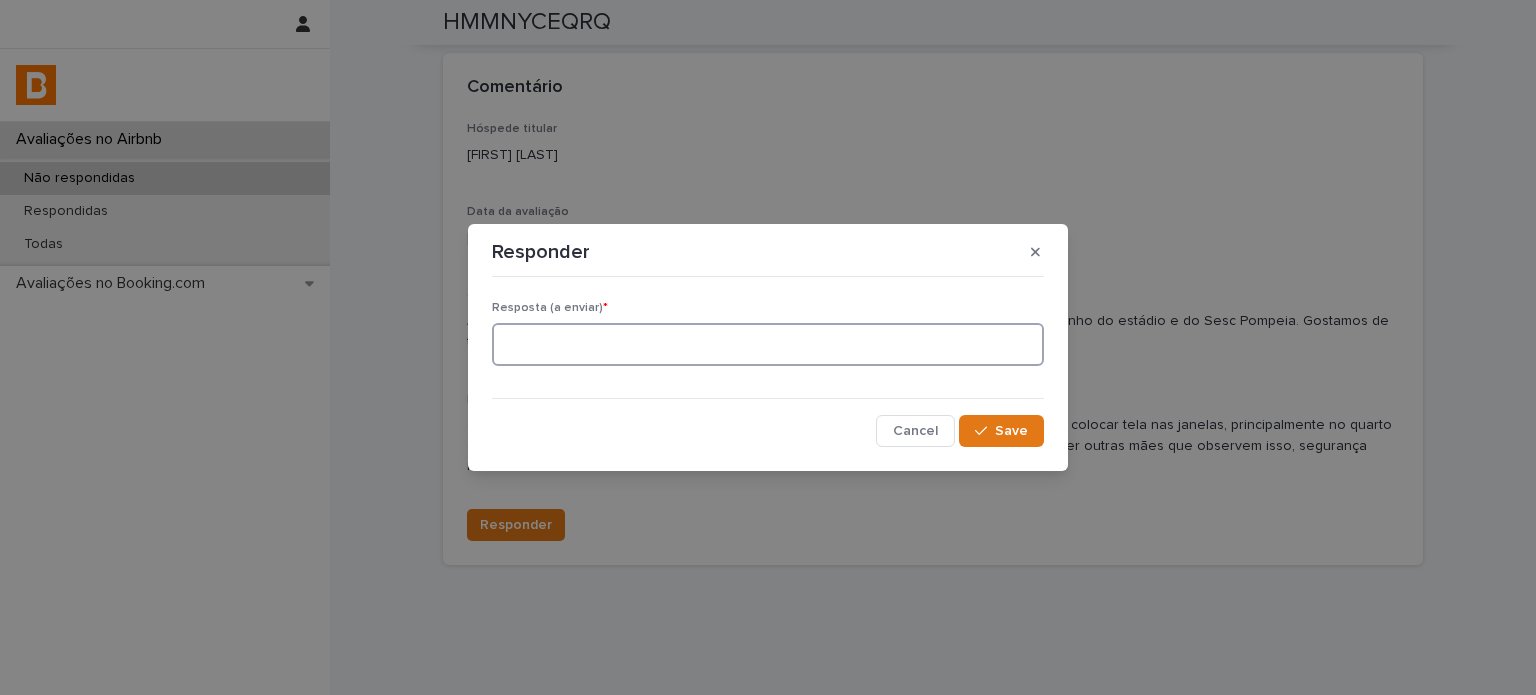 click at bounding box center [768, 344] 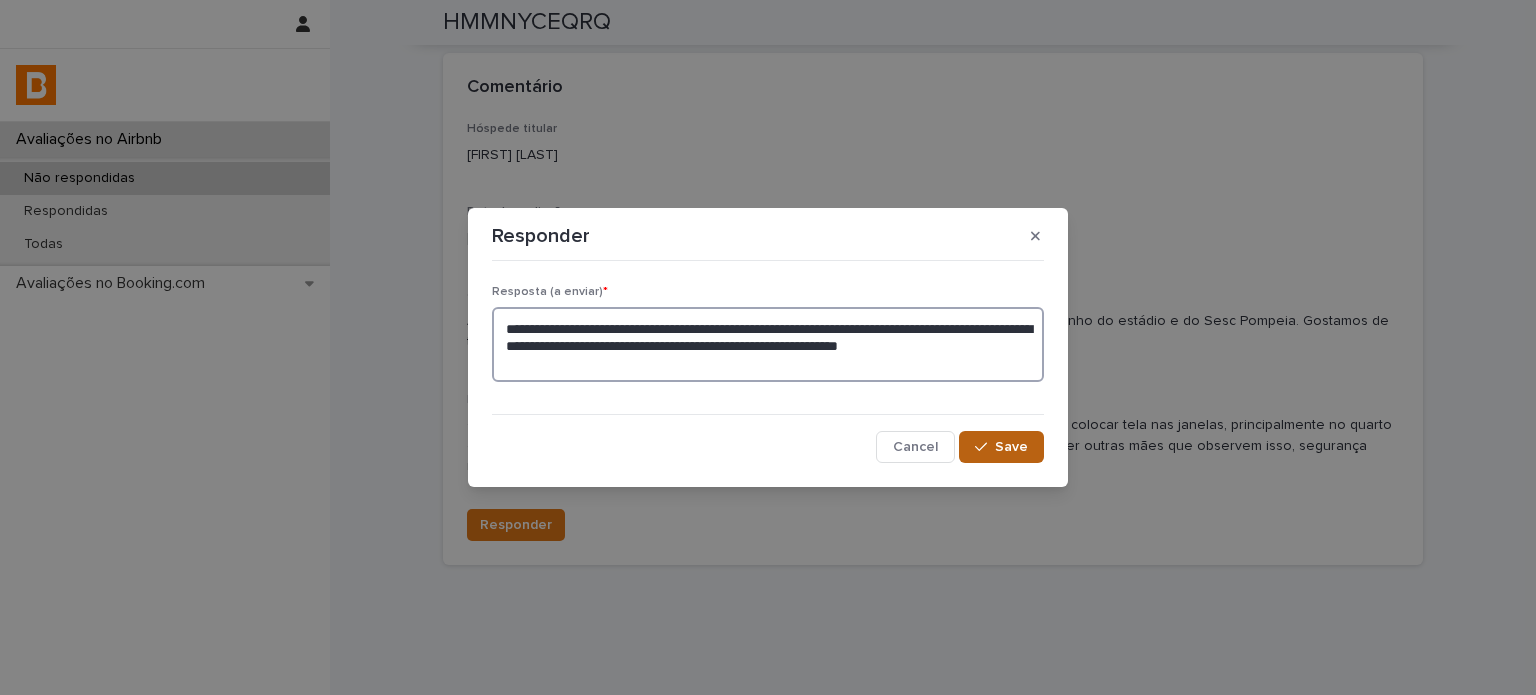 type on "**********" 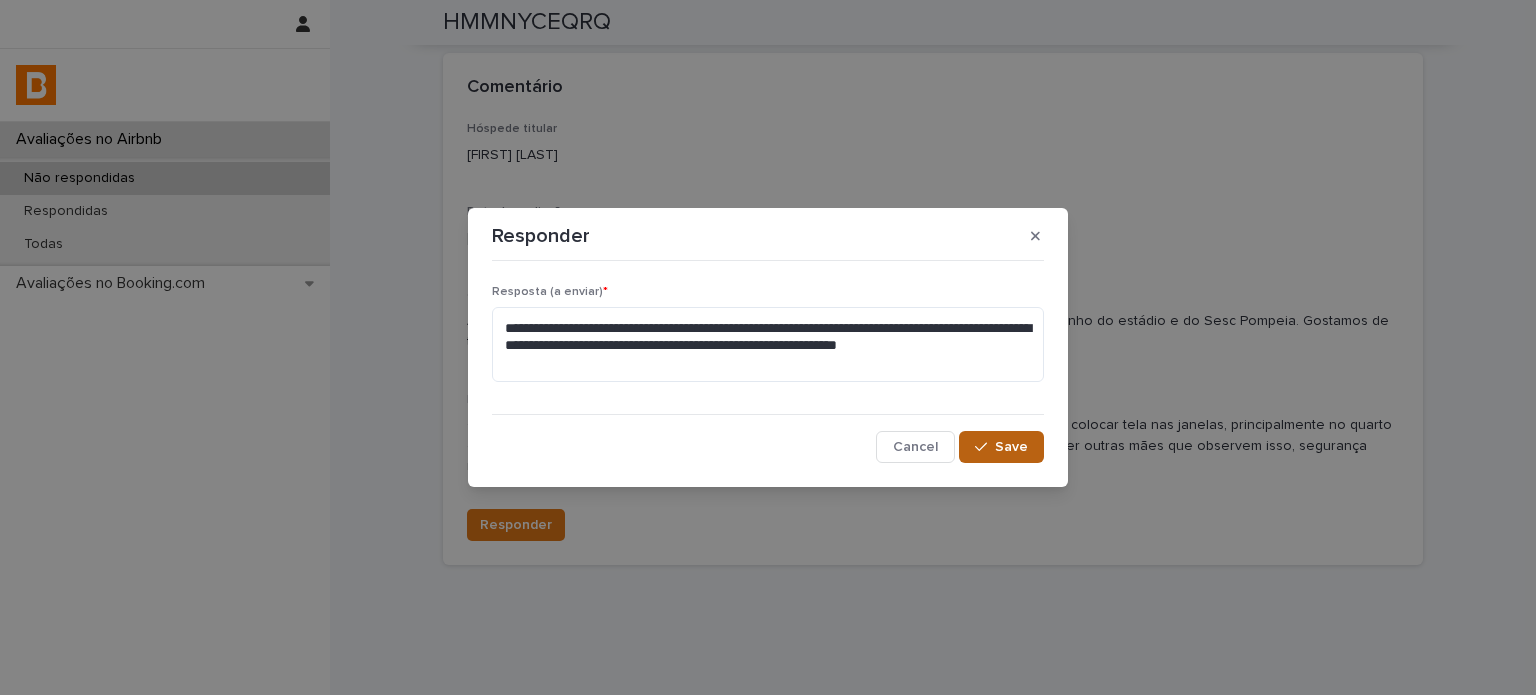click on "Save" at bounding box center [1001, 447] 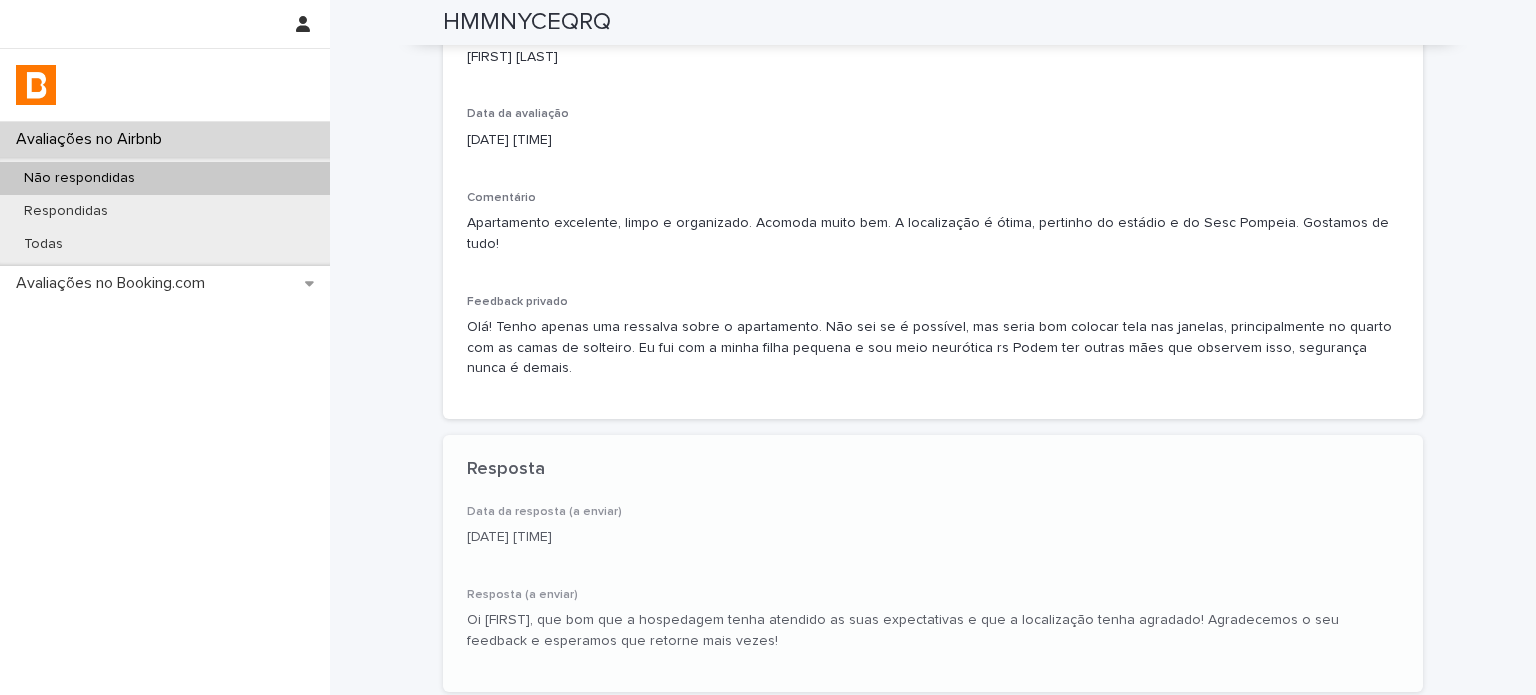 scroll, scrollTop: 477, scrollLeft: 0, axis: vertical 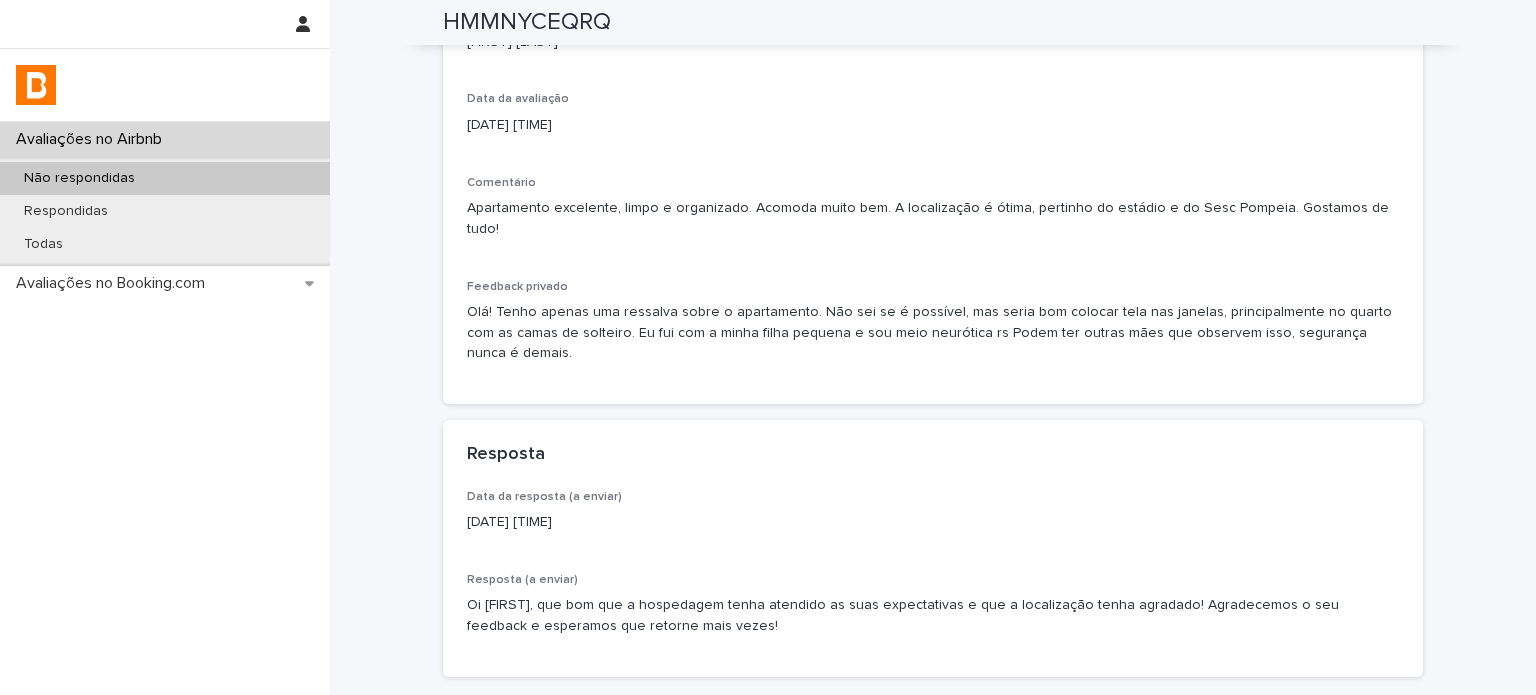 click on "Não respondidas" at bounding box center [165, 178] 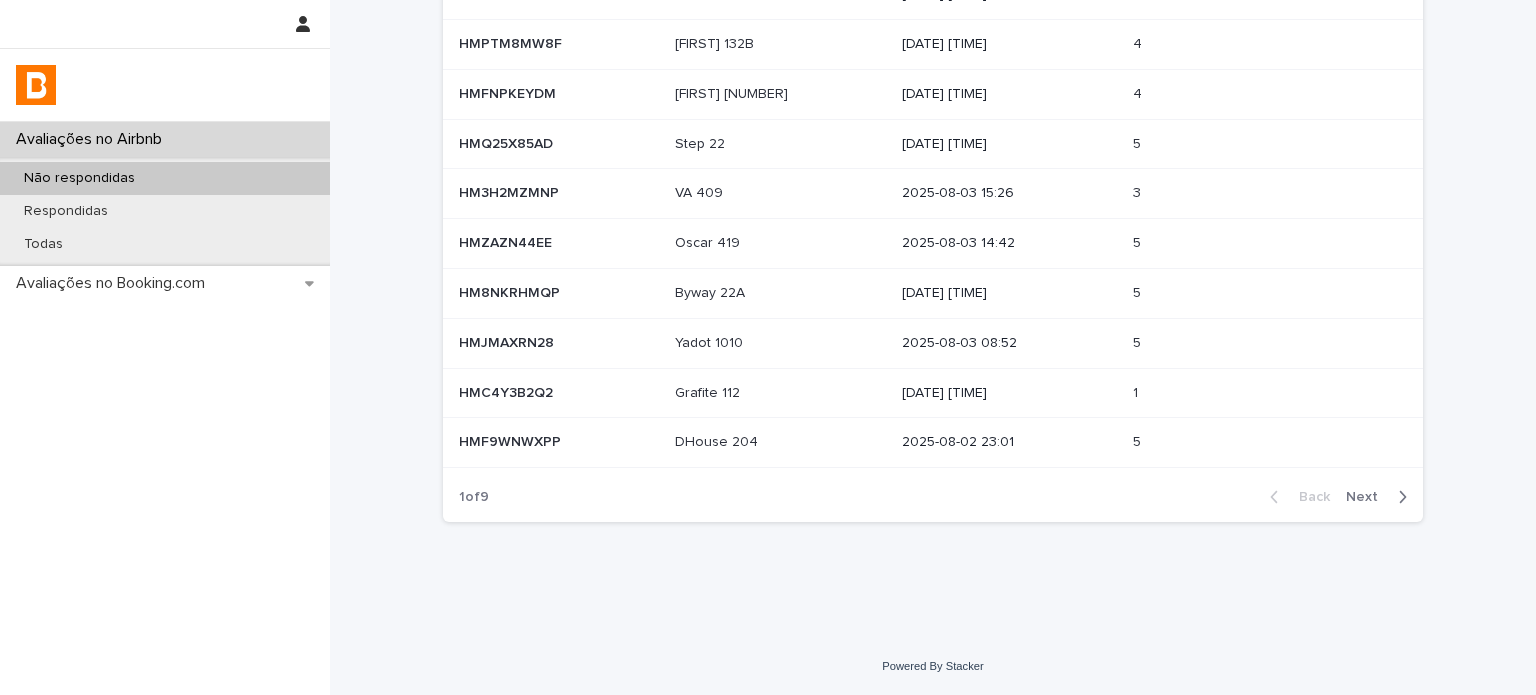 scroll, scrollTop: 0, scrollLeft: 0, axis: both 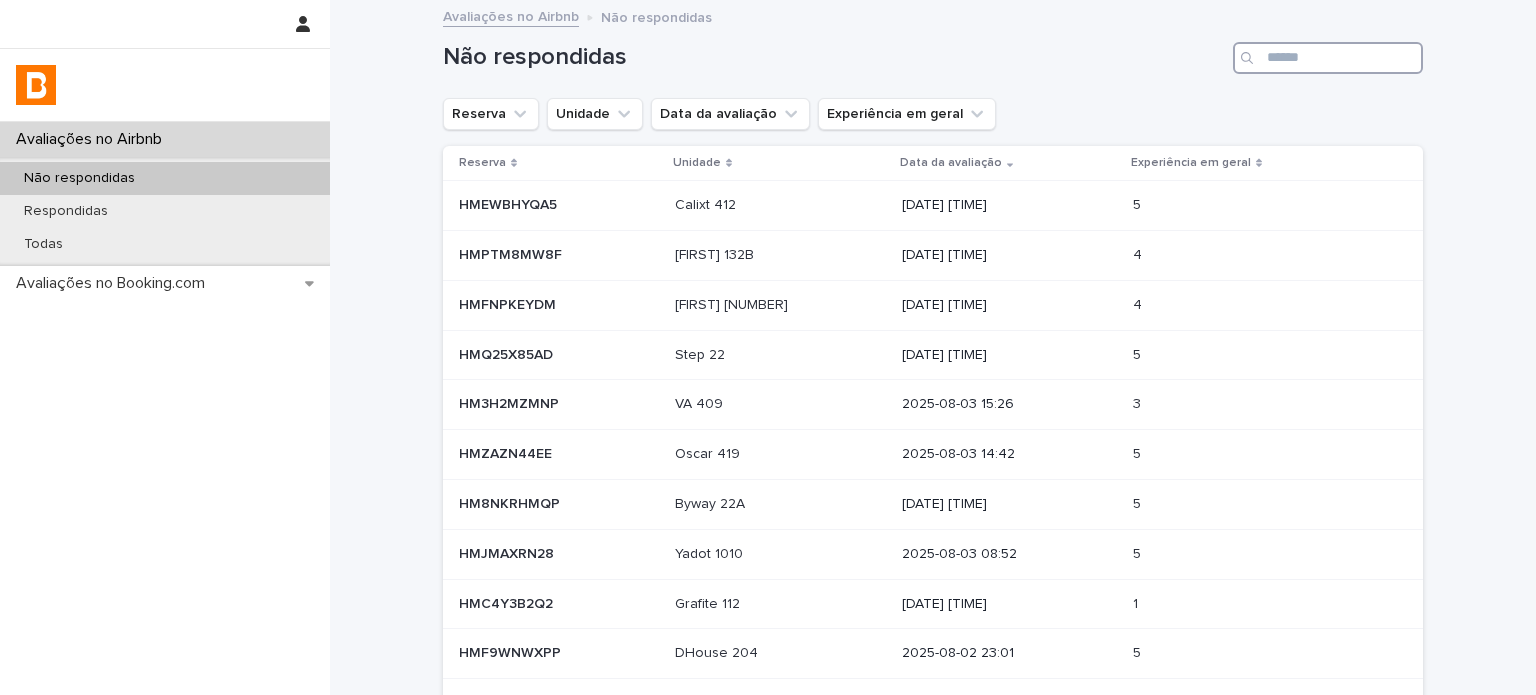 click at bounding box center (1328, 58) 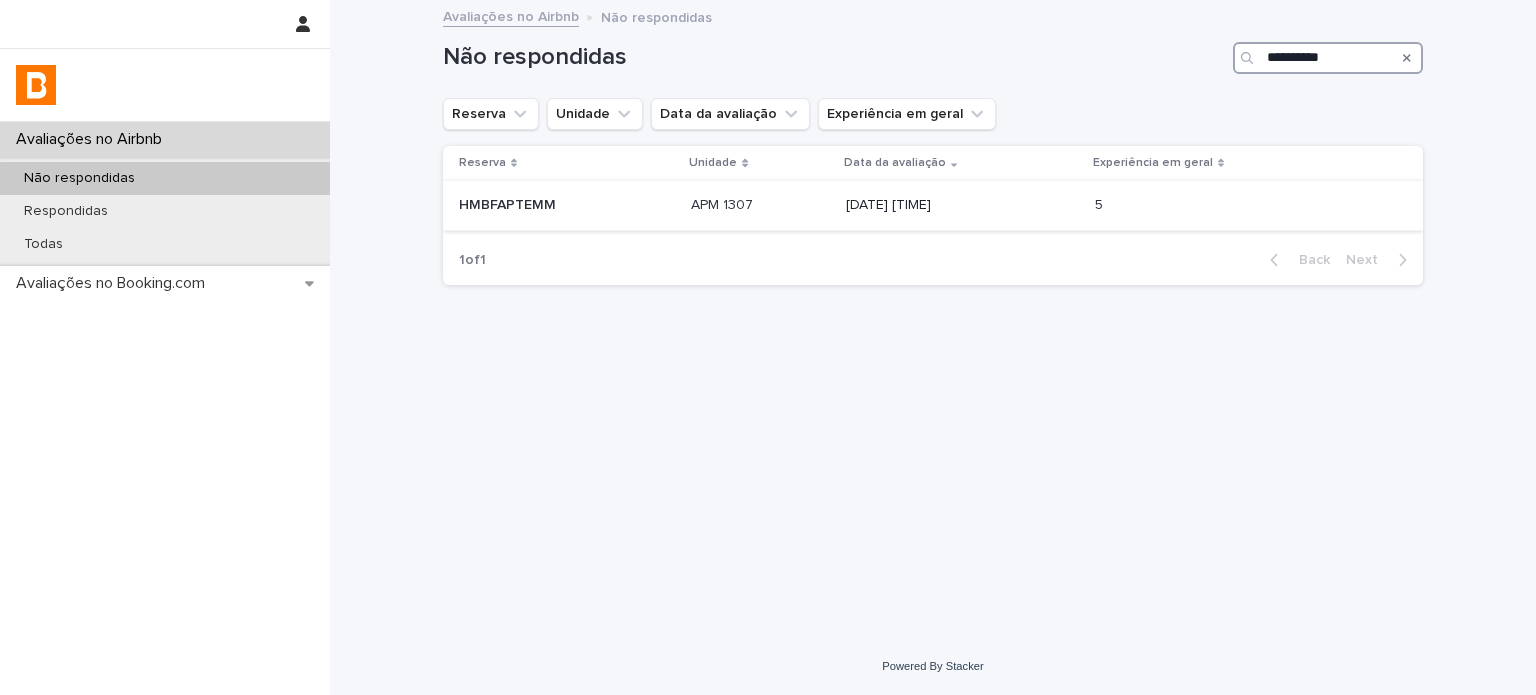 type on "**********" 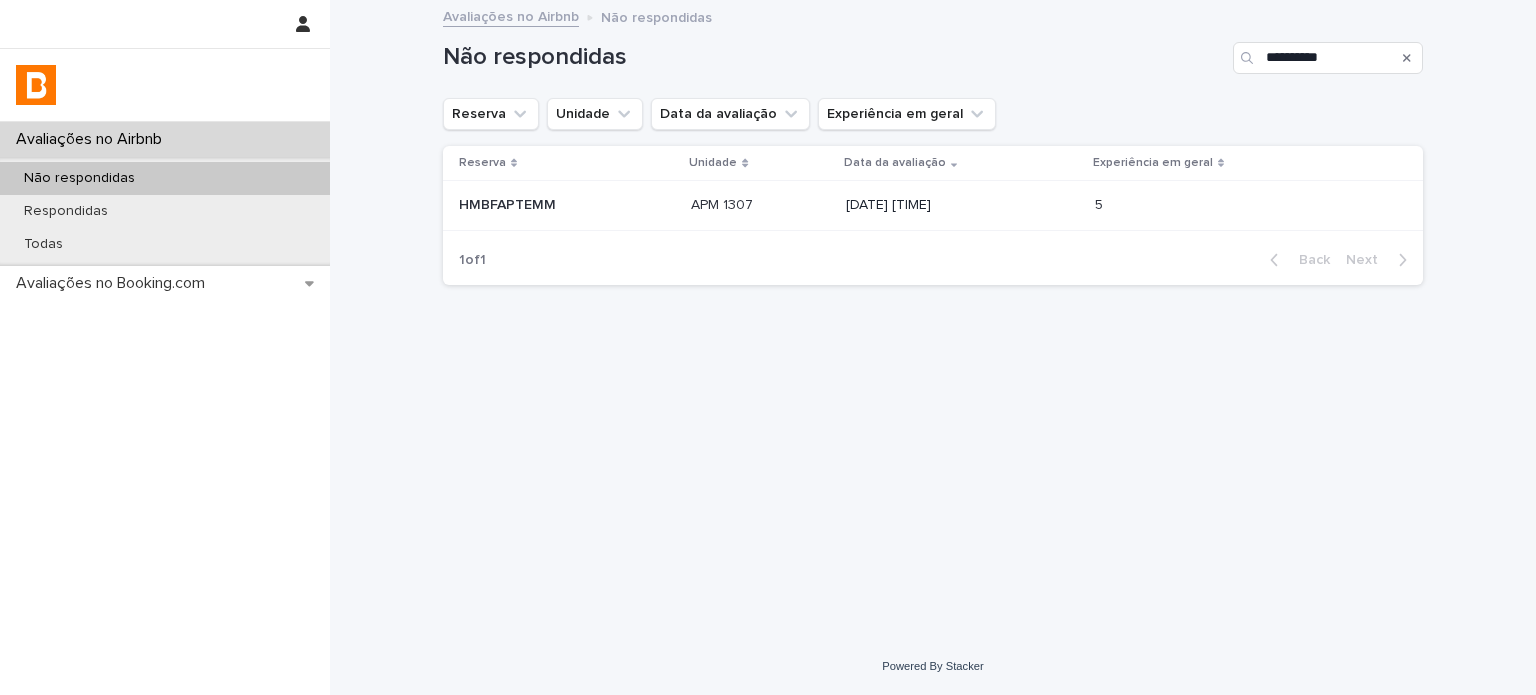 click on "APM 1307 APM 1307" at bounding box center (760, 206) 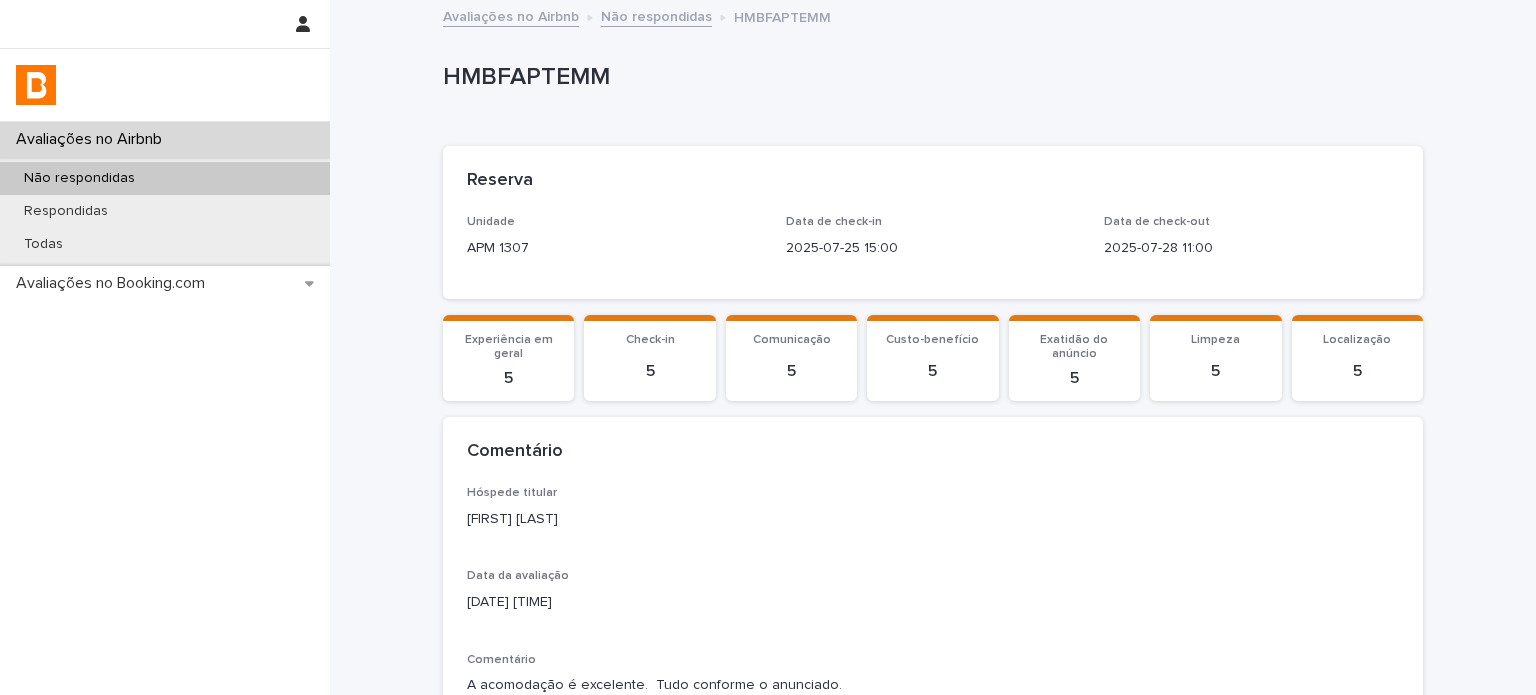 click on "[FIRST] [LAST]" at bounding box center (933, 519) 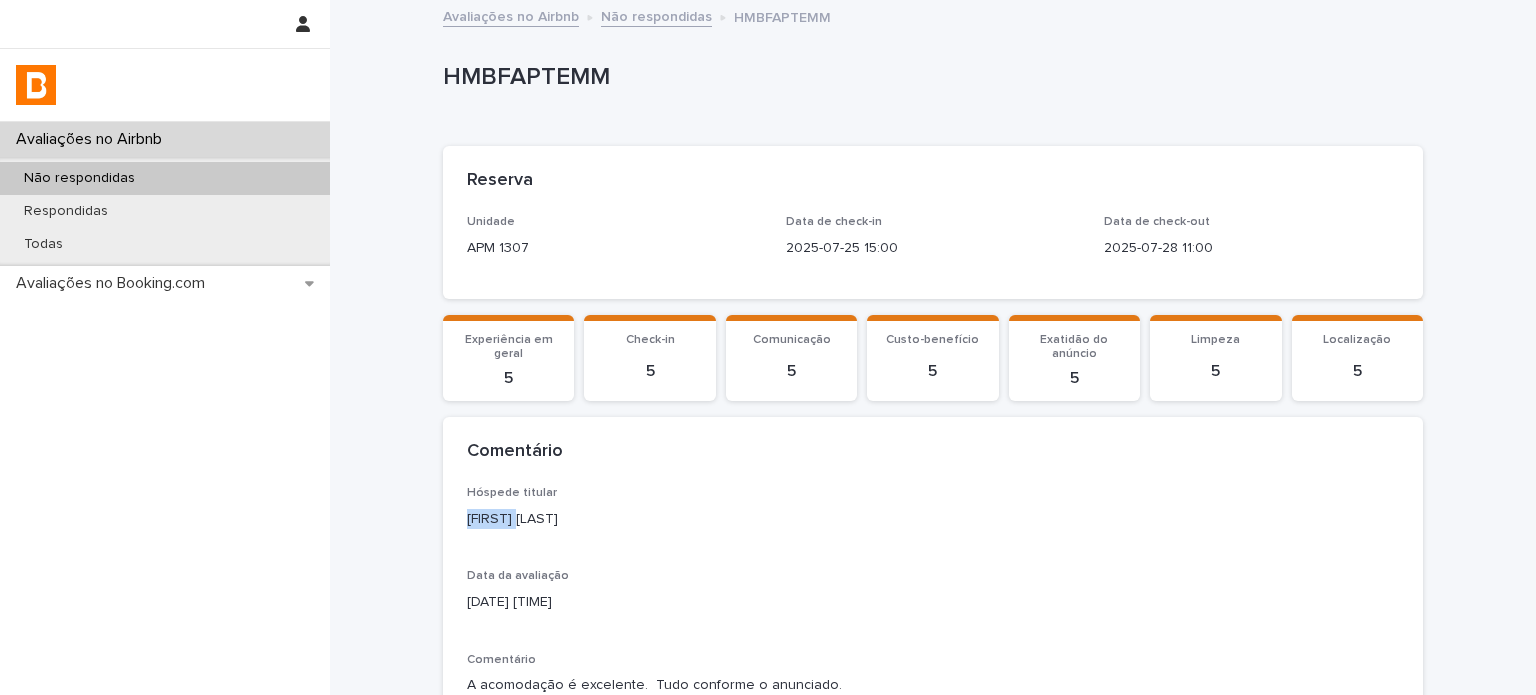 click on "[FIRST] [LAST]" at bounding box center (933, 519) 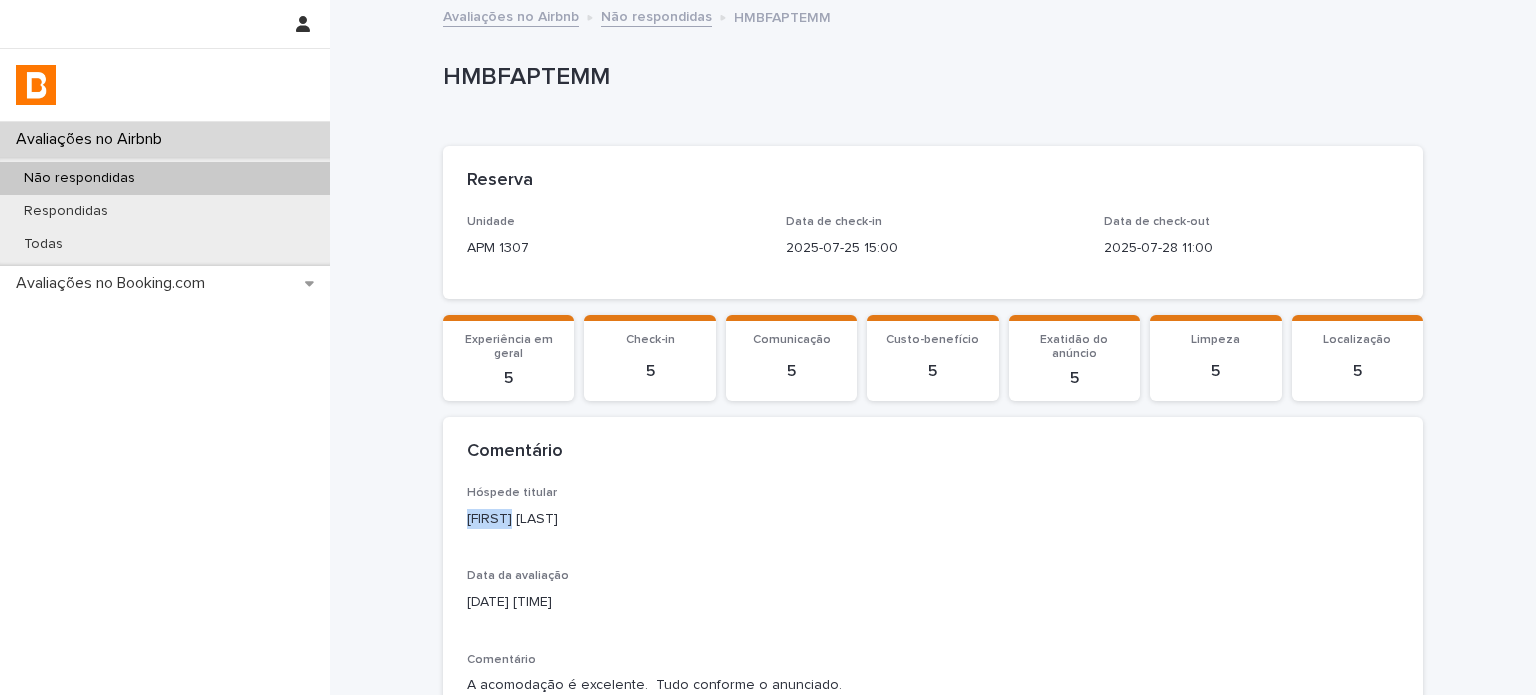 copy on "[FIRST]" 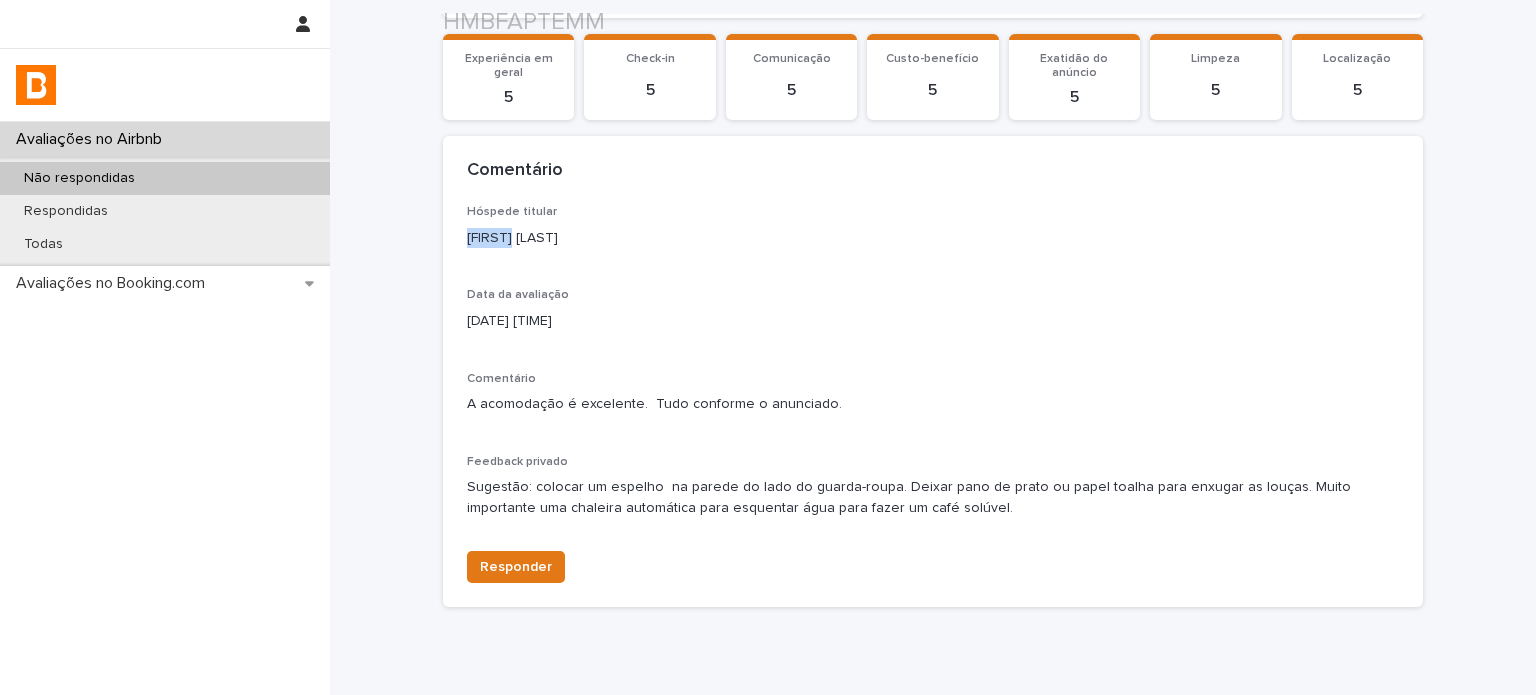 scroll, scrollTop: 364, scrollLeft: 0, axis: vertical 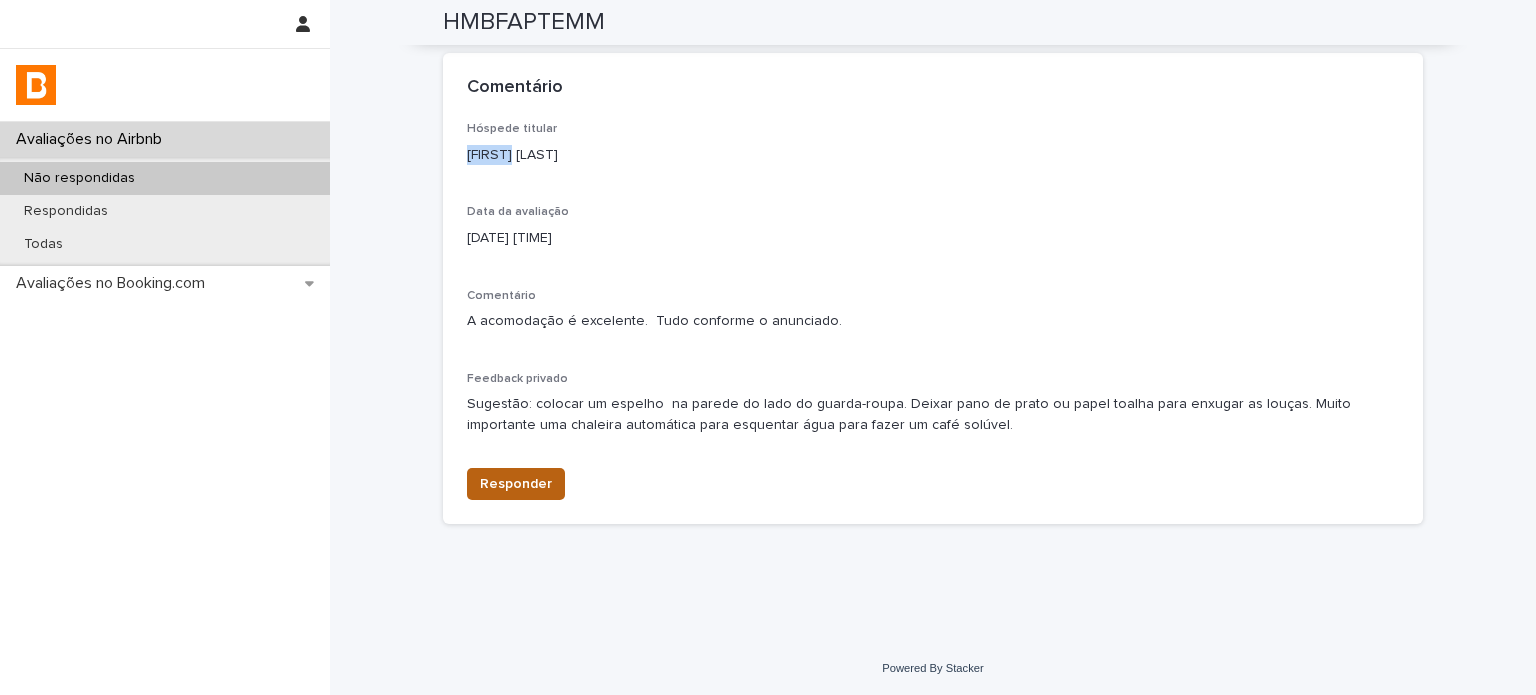 click on "Responder" at bounding box center (516, 484) 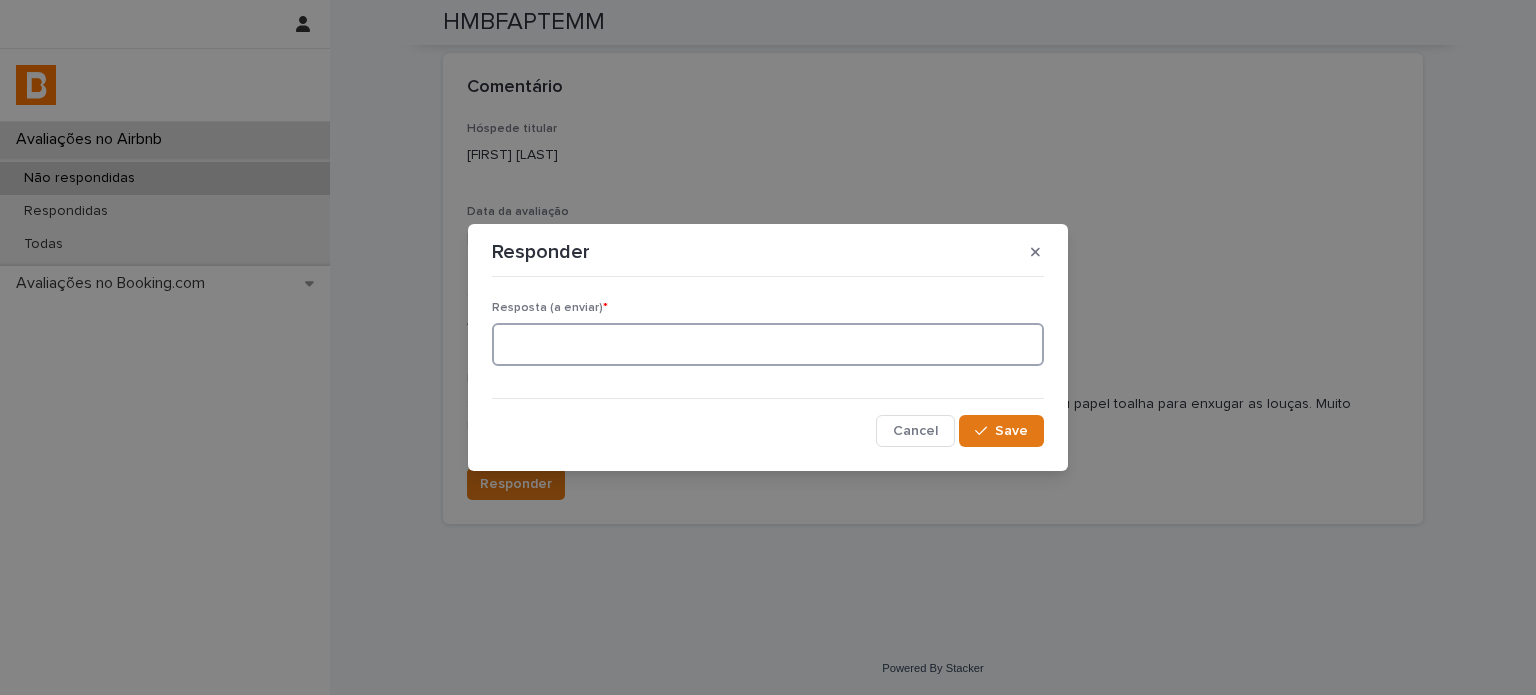 click at bounding box center (768, 344) 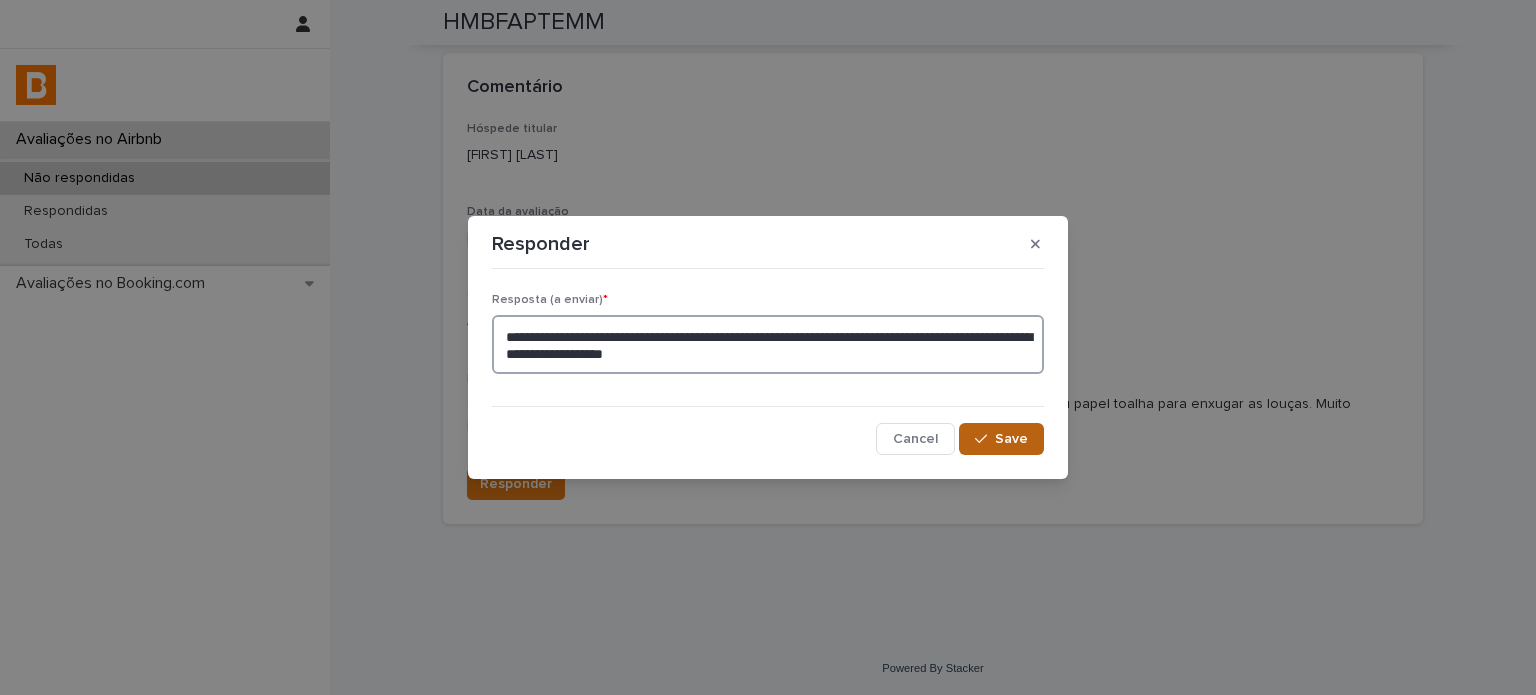 type on "**********" 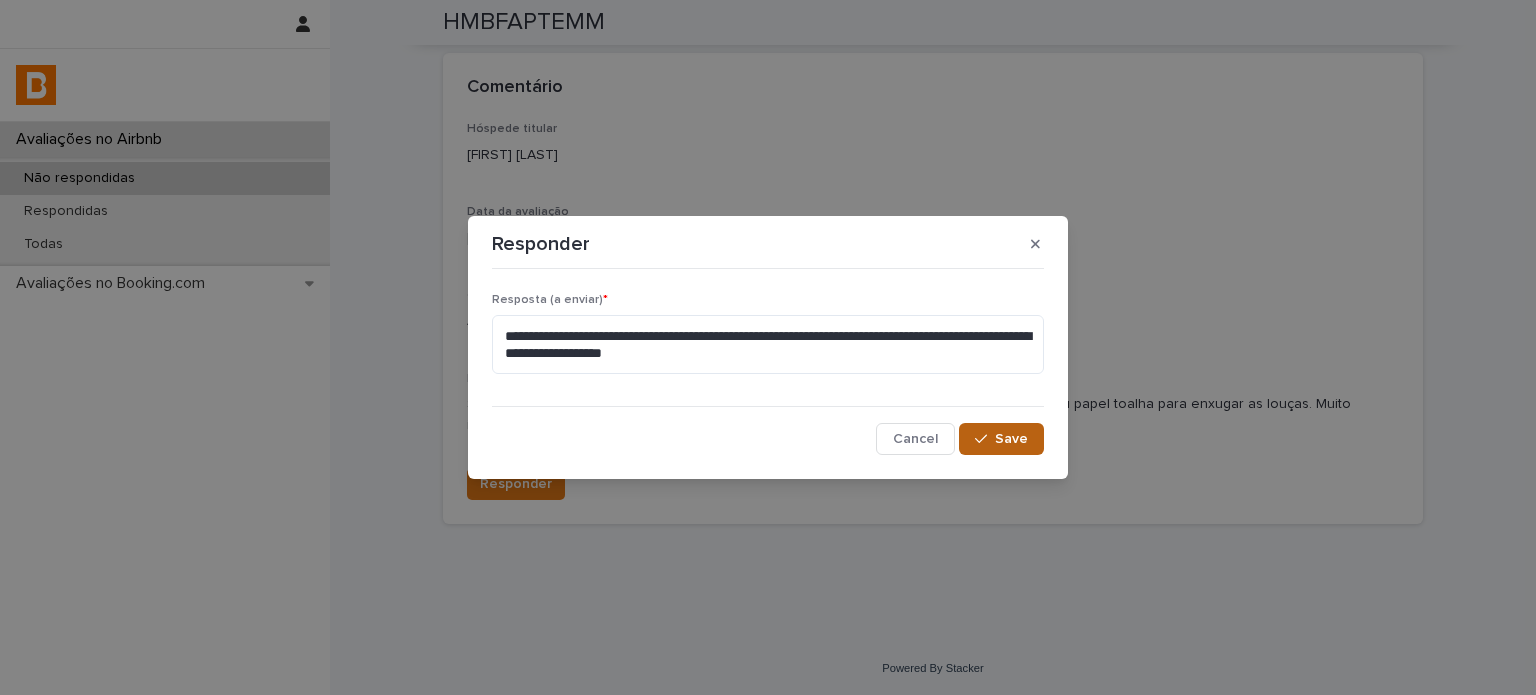 click 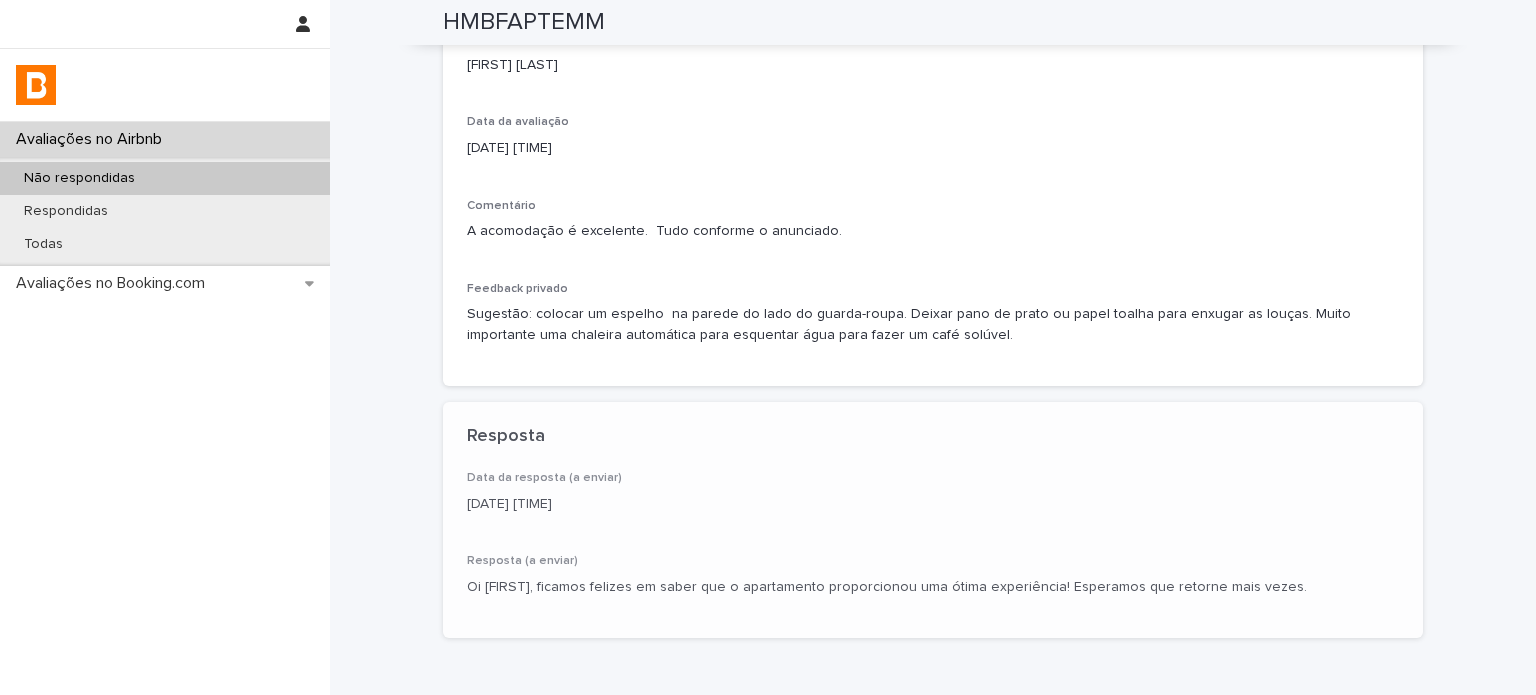 scroll, scrollTop: 467, scrollLeft: 0, axis: vertical 